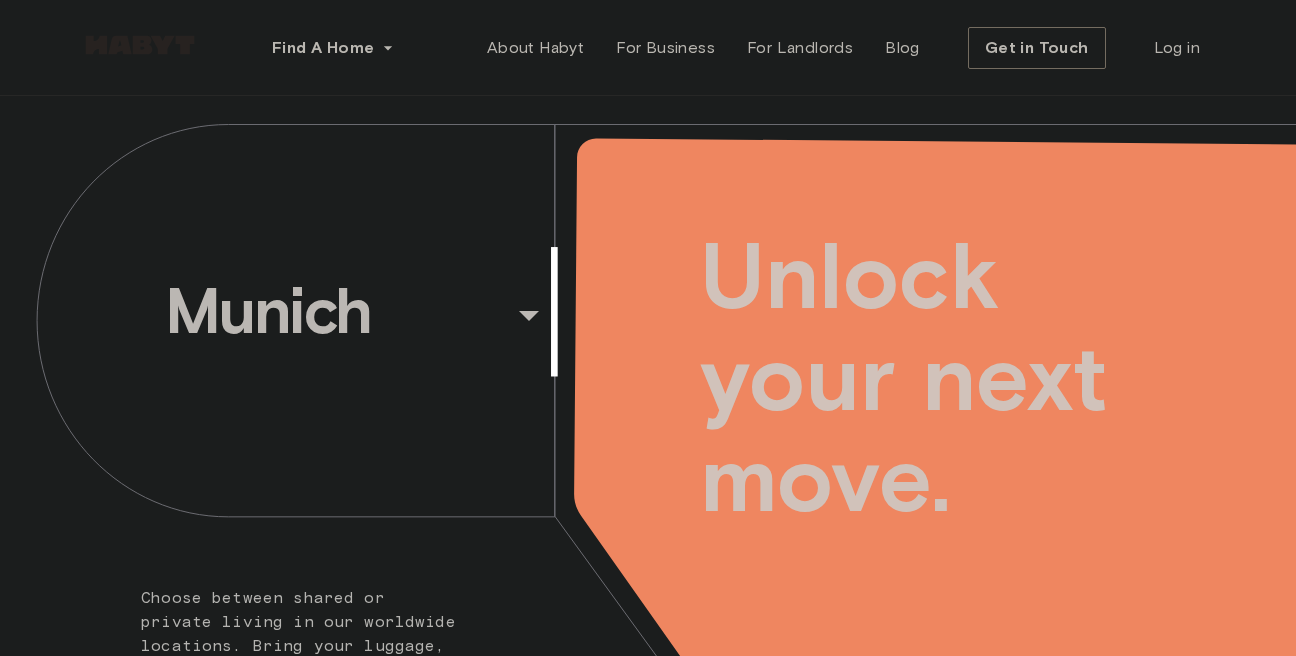 scroll, scrollTop: 0, scrollLeft: 0, axis: both 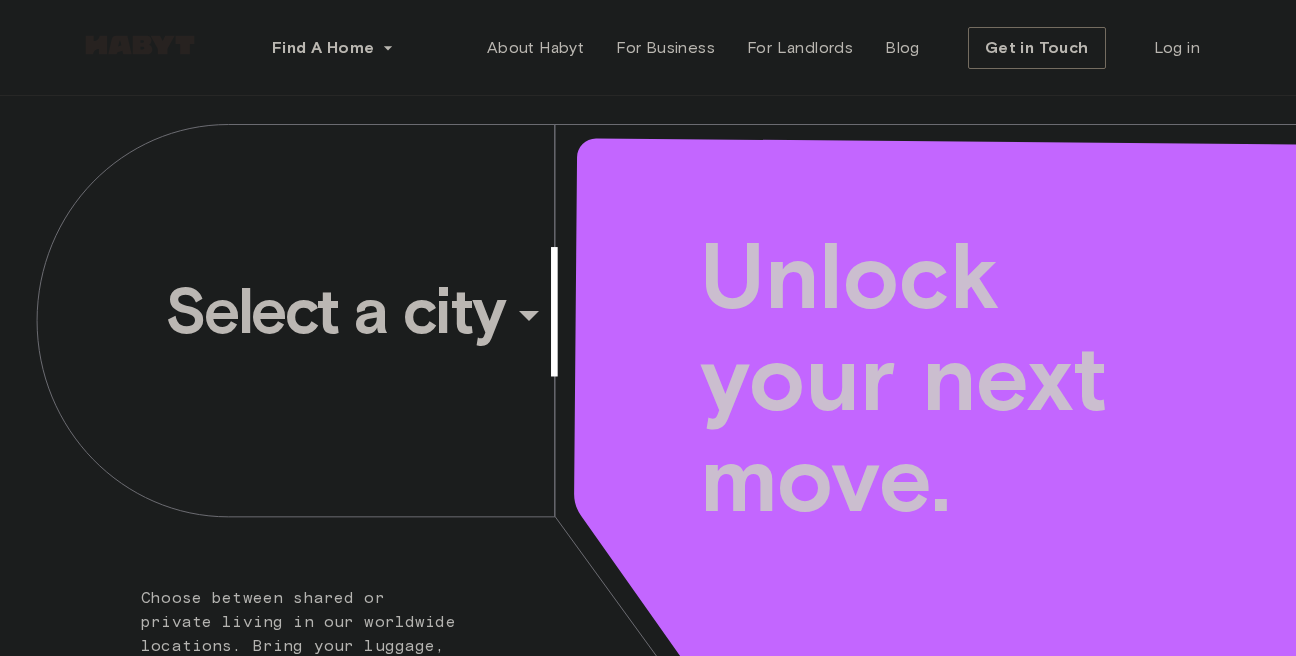 click on "​" at bounding box center [556, 331] 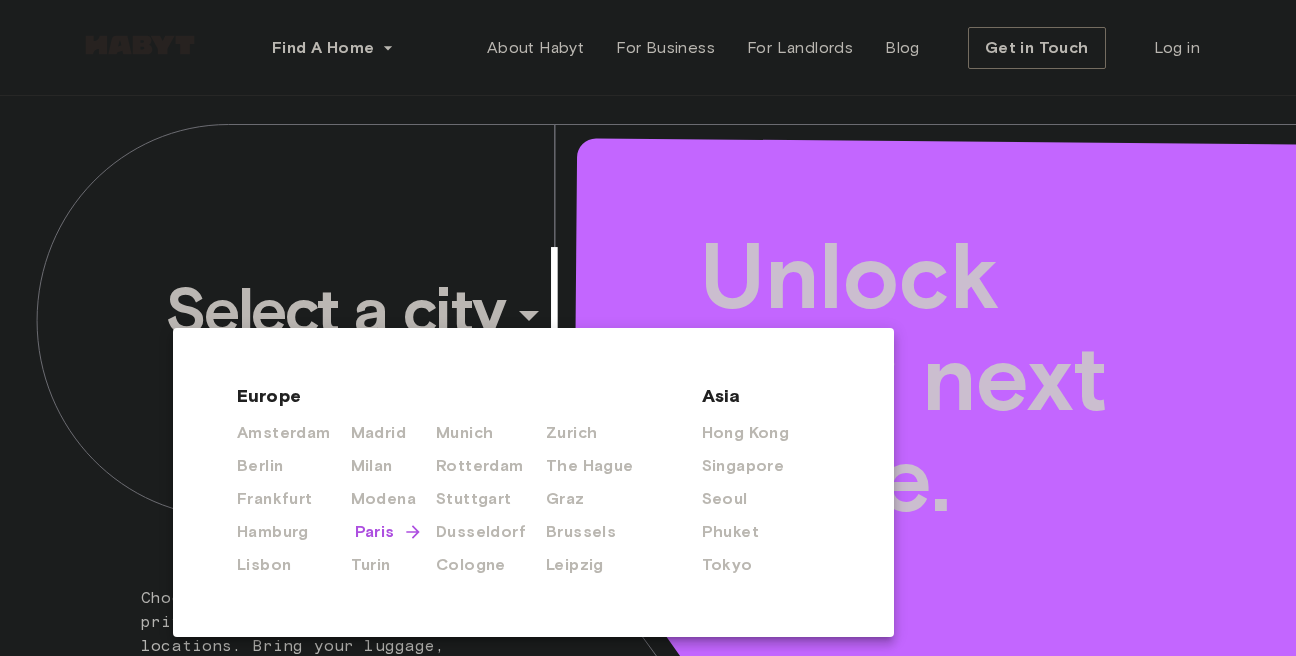 click on "Paris" at bounding box center (375, 532) 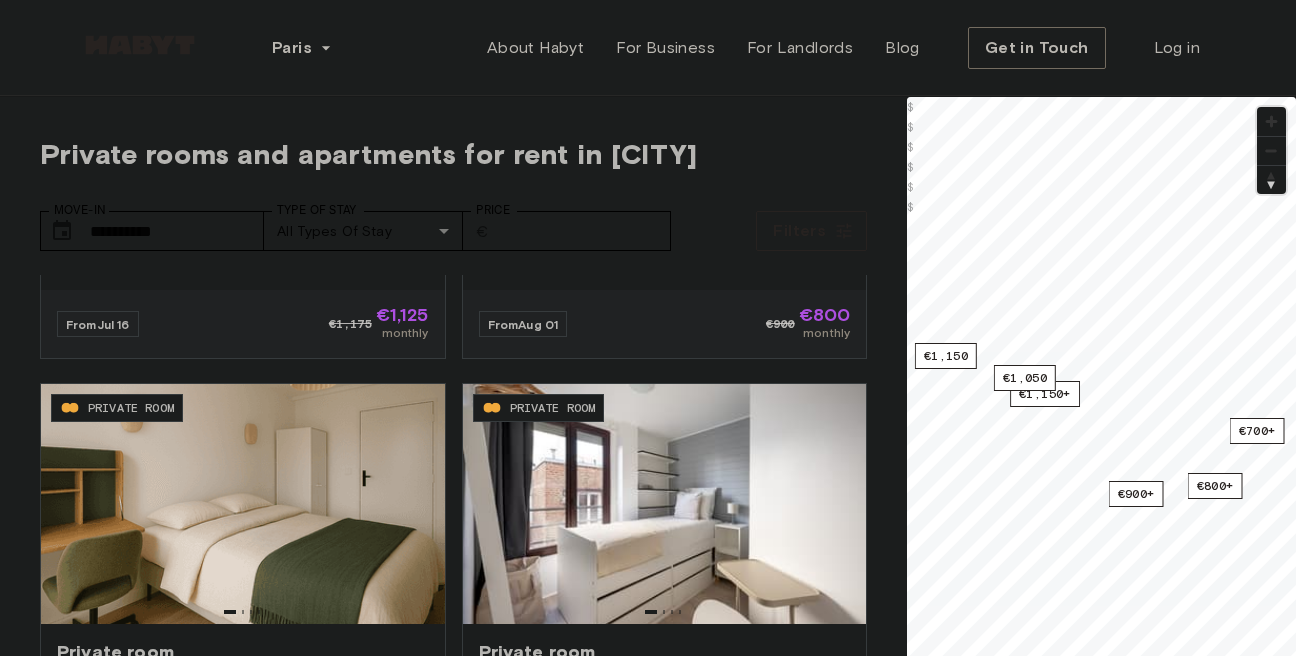 scroll, scrollTop: 570, scrollLeft: 0, axis: vertical 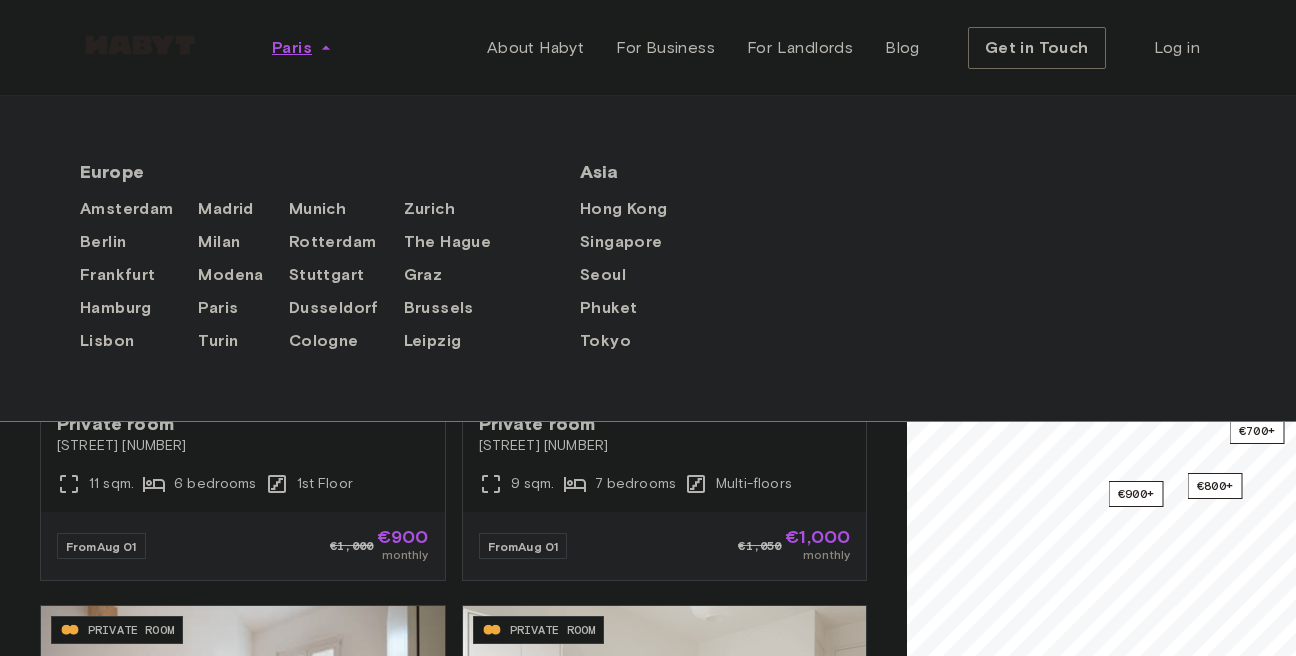 click 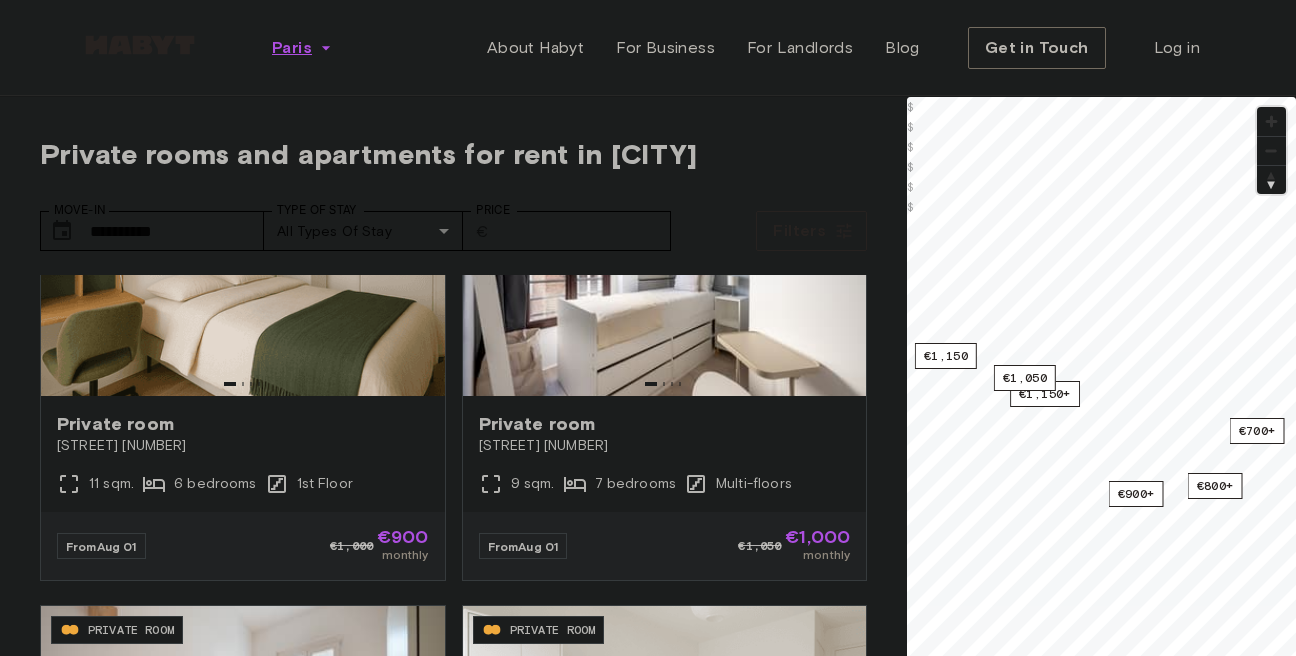 click 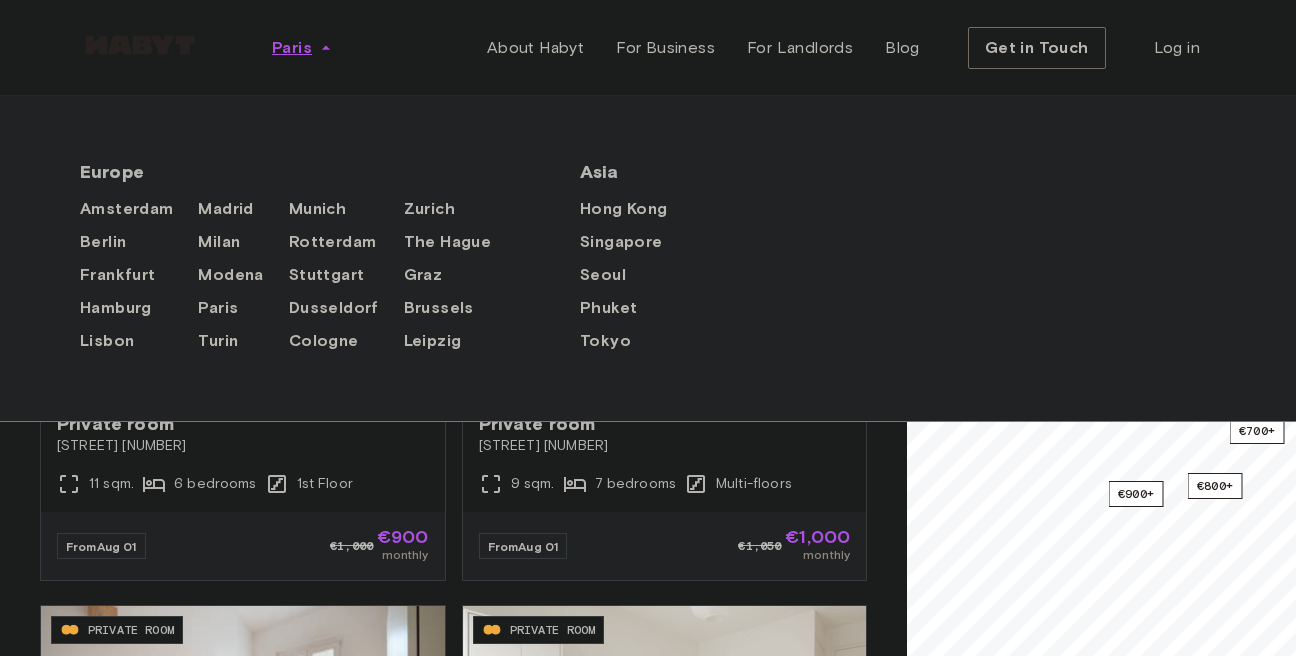 click 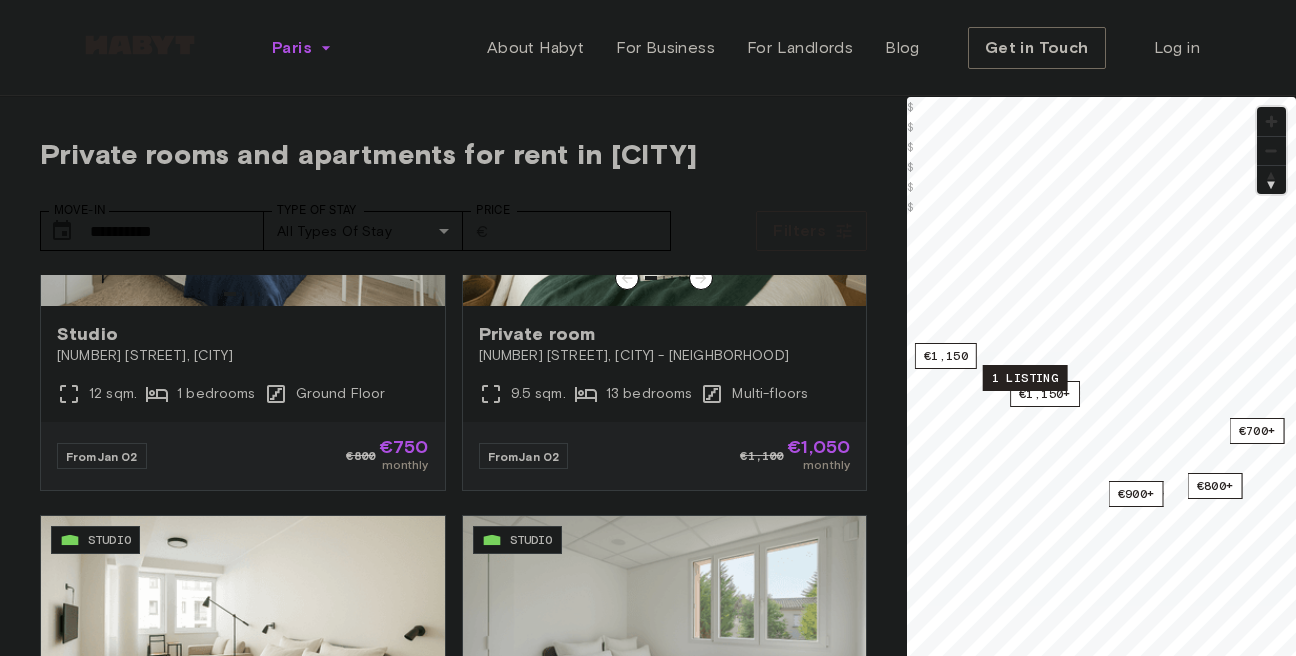 scroll, scrollTop: 2505, scrollLeft: 0, axis: vertical 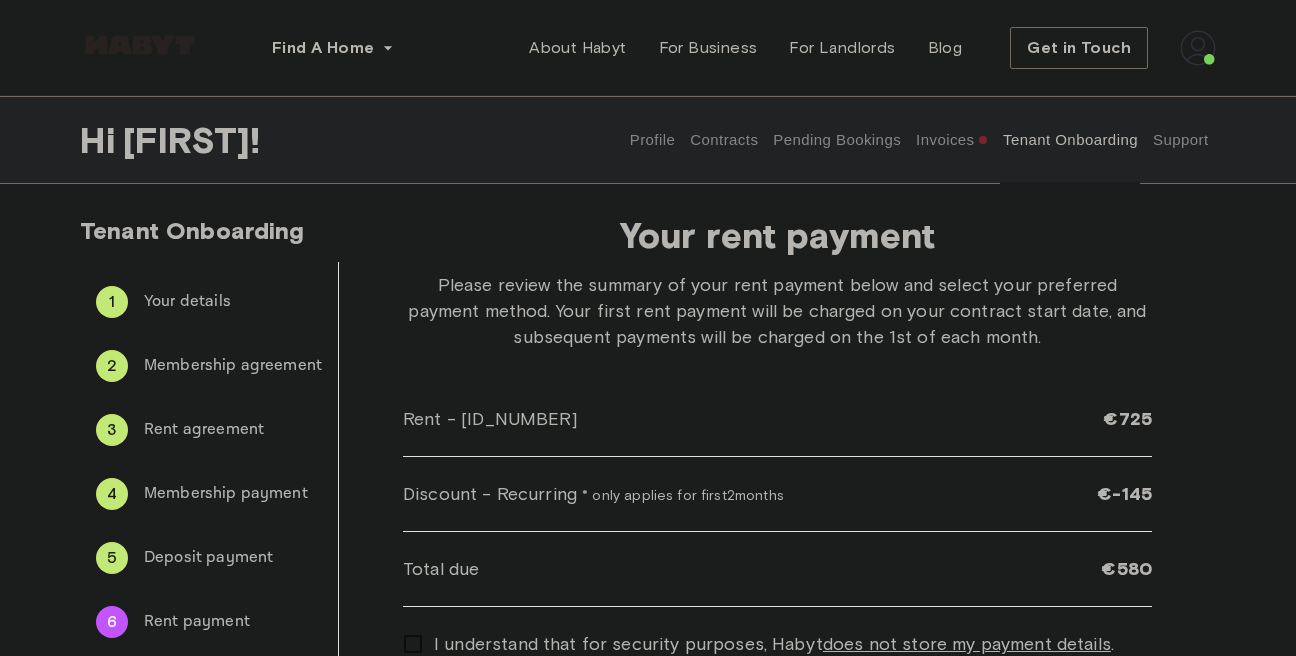click on "Profile" at bounding box center (652, 140) 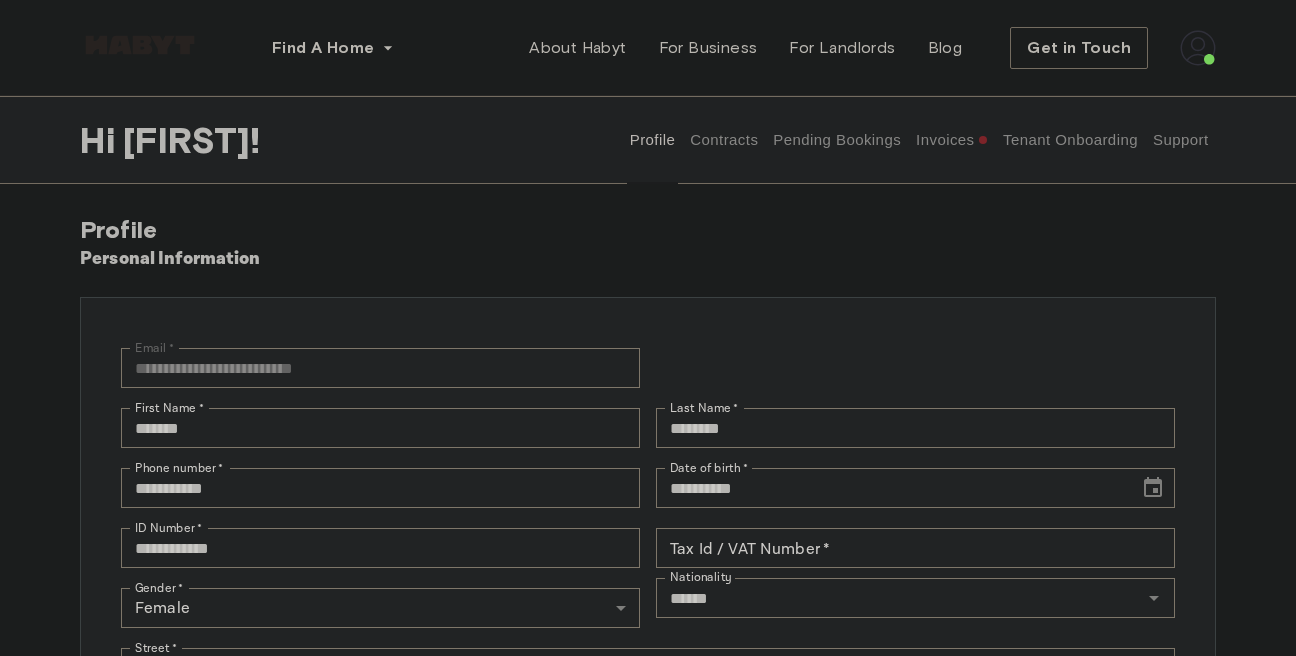 scroll, scrollTop: 0, scrollLeft: 0, axis: both 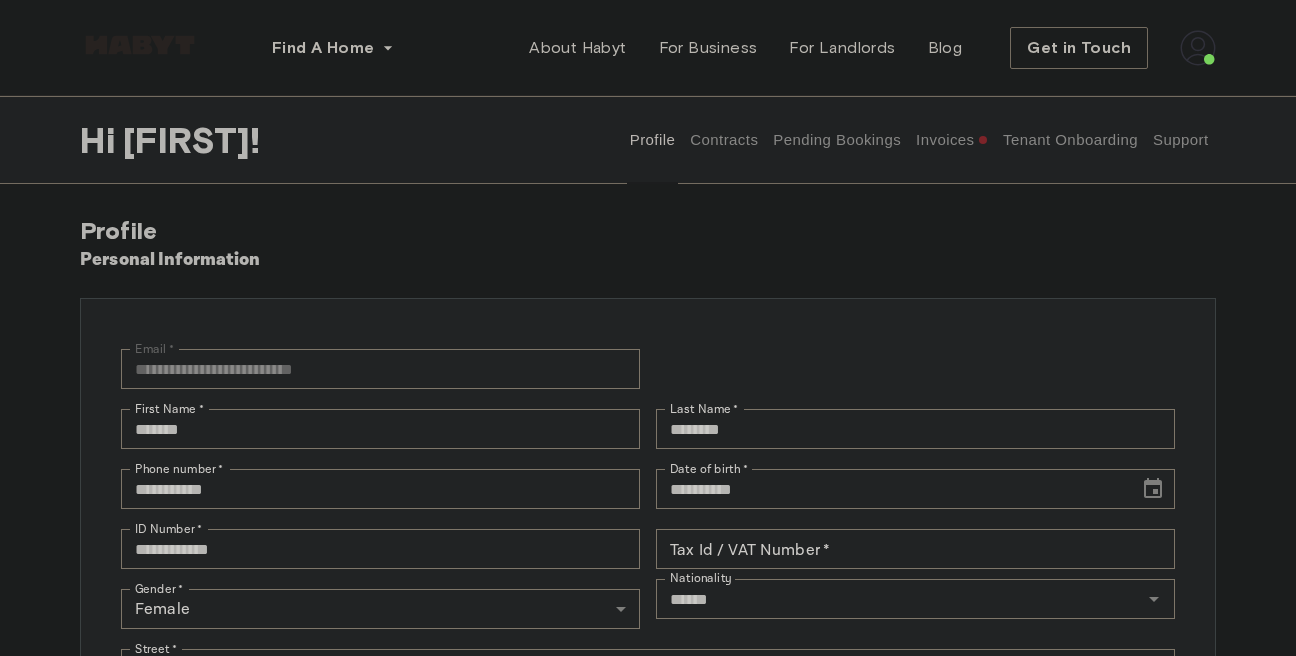 click on "Invoices" at bounding box center [952, 140] 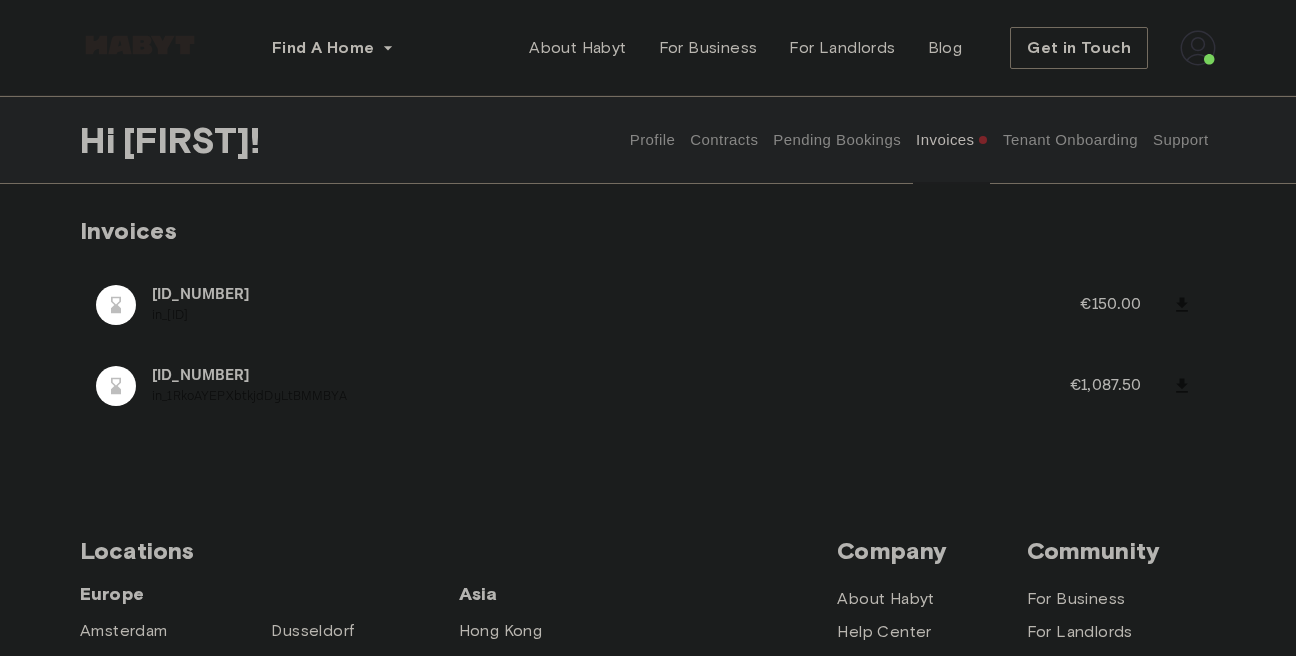 click on "Tenant Onboarding" at bounding box center (1071, 140) 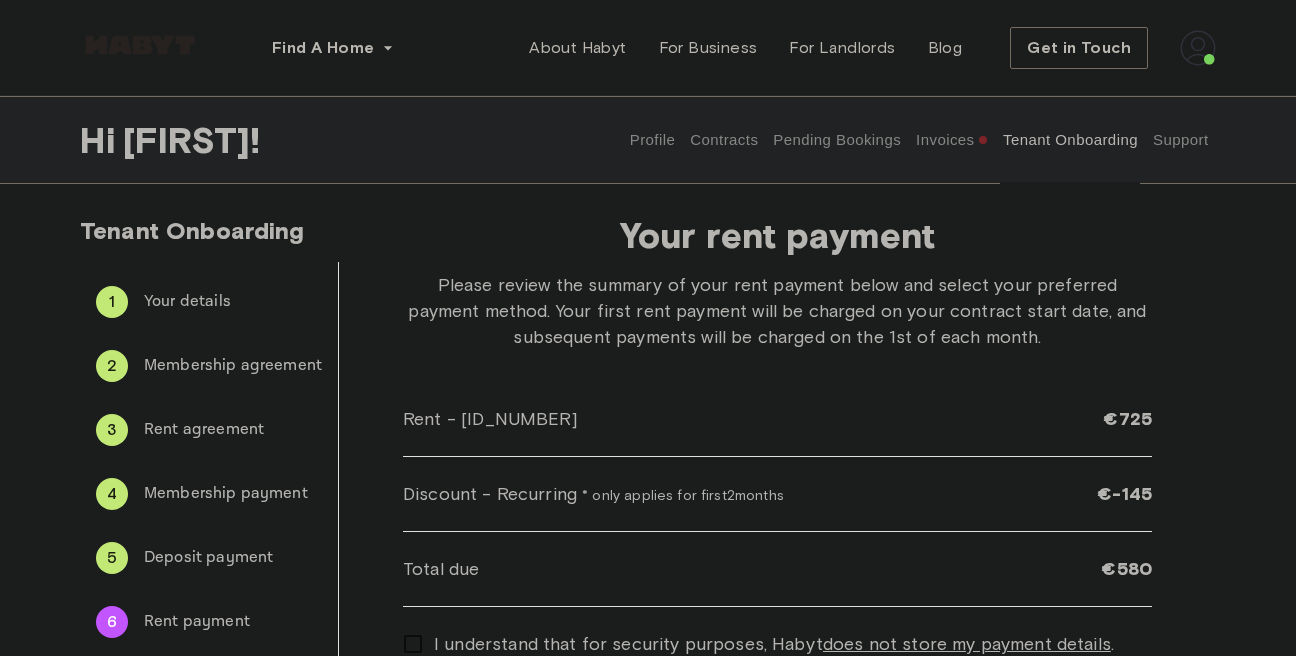 scroll, scrollTop: 114, scrollLeft: 0, axis: vertical 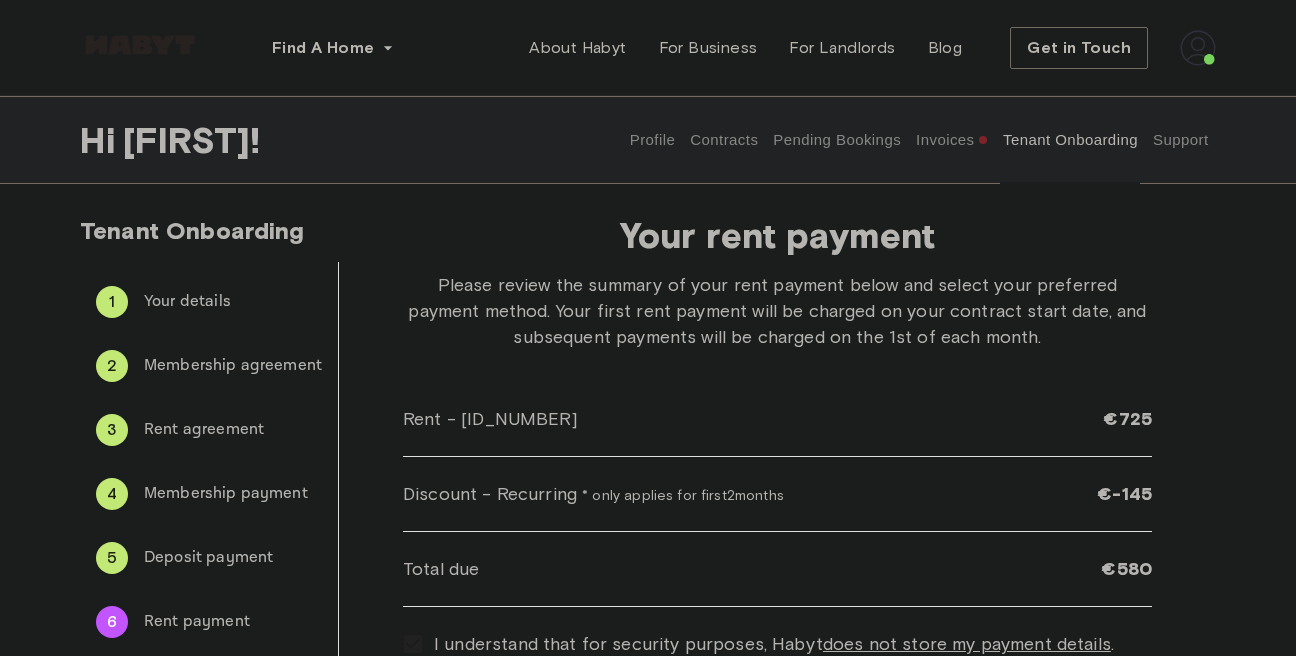 click on "Profile" at bounding box center [652, 140] 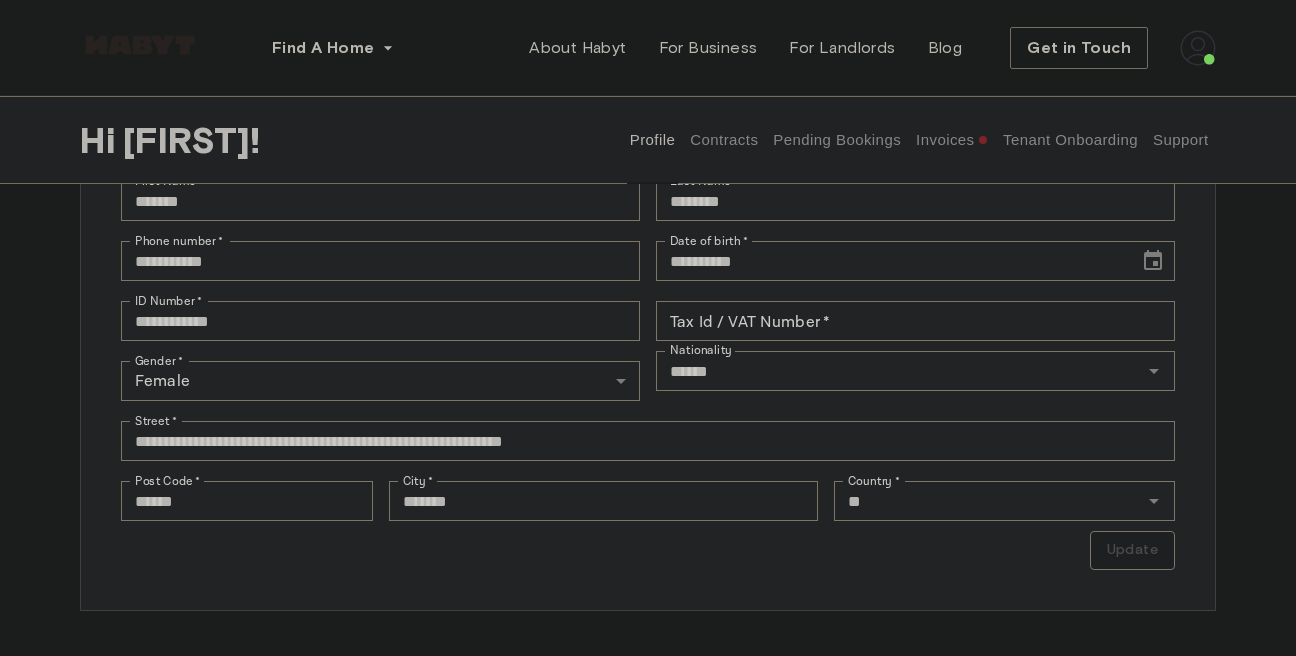 scroll, scrollTop: 0, scrollLeft: 0, axis: both 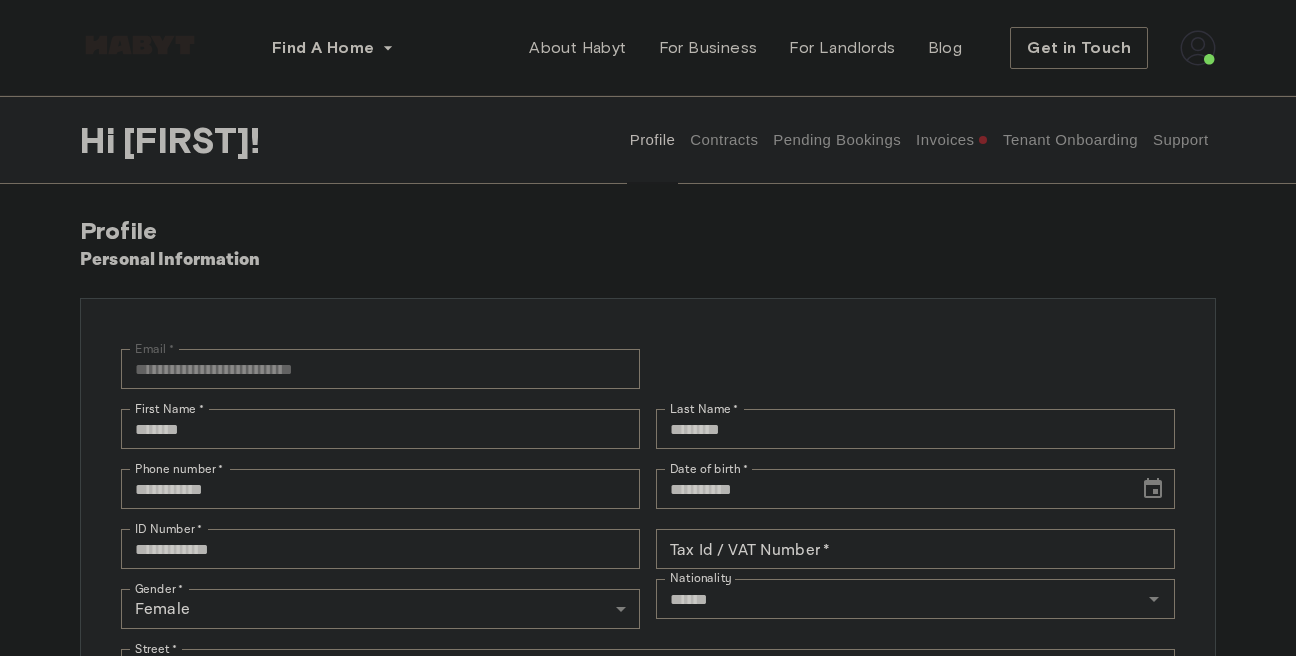 click on "Contracts" at bounding box center (724, 140) 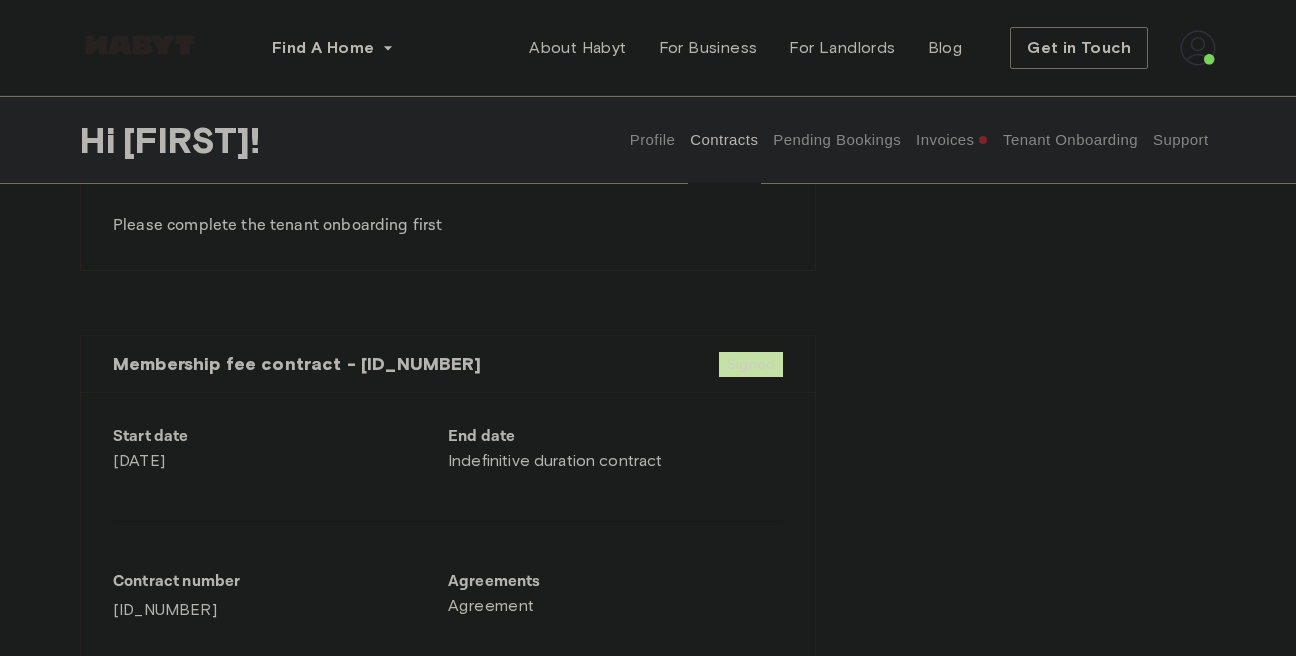 scroll, scrollTop: 0, scrollLeft: 0, axis: both 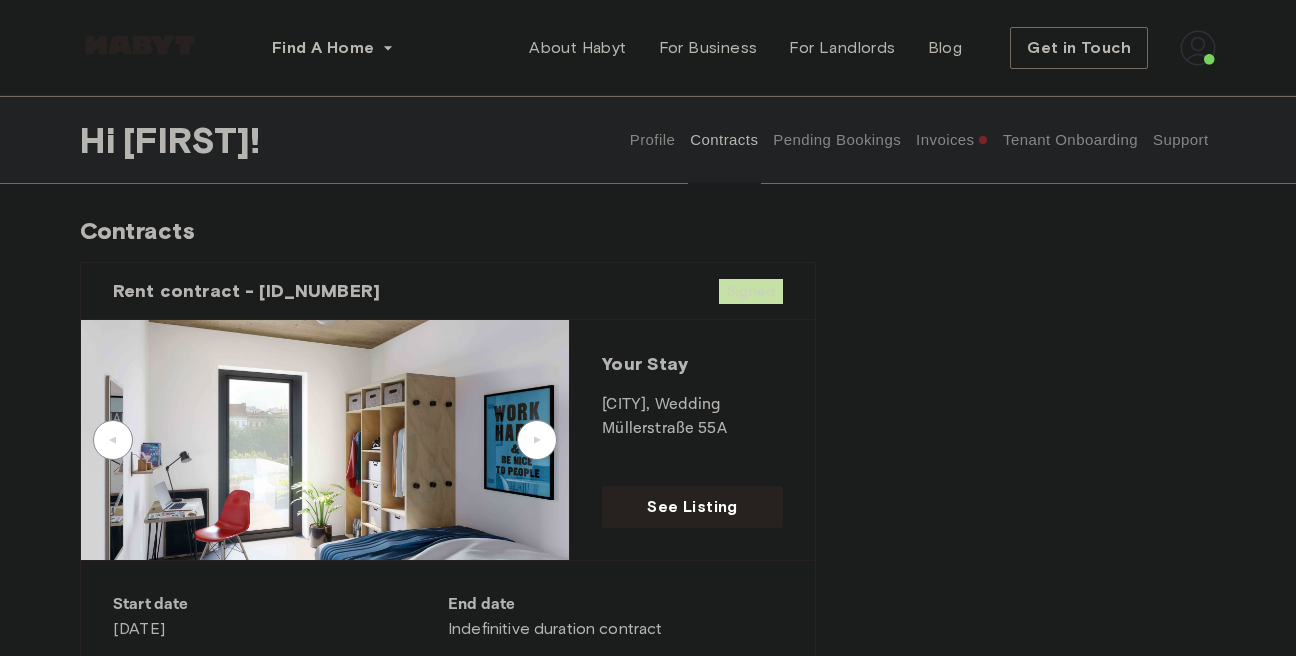 click at bounding box center (1198, 48) 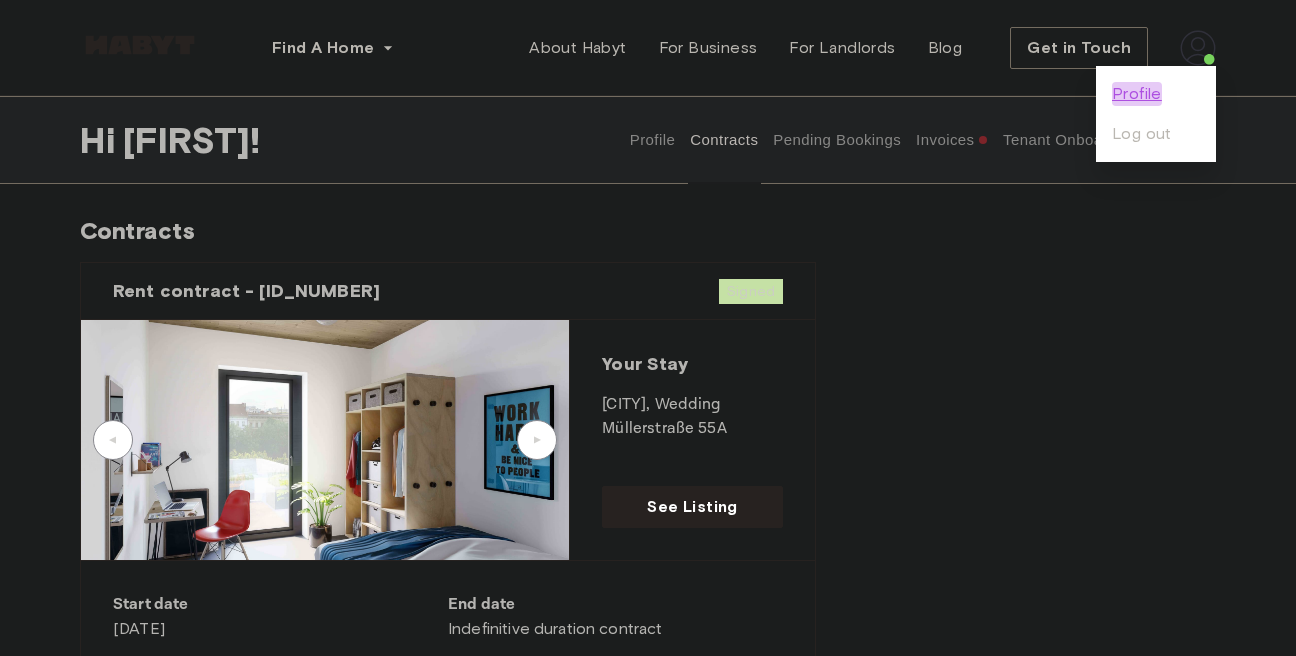 click on "Profile" at bounding box center (1137, 94) 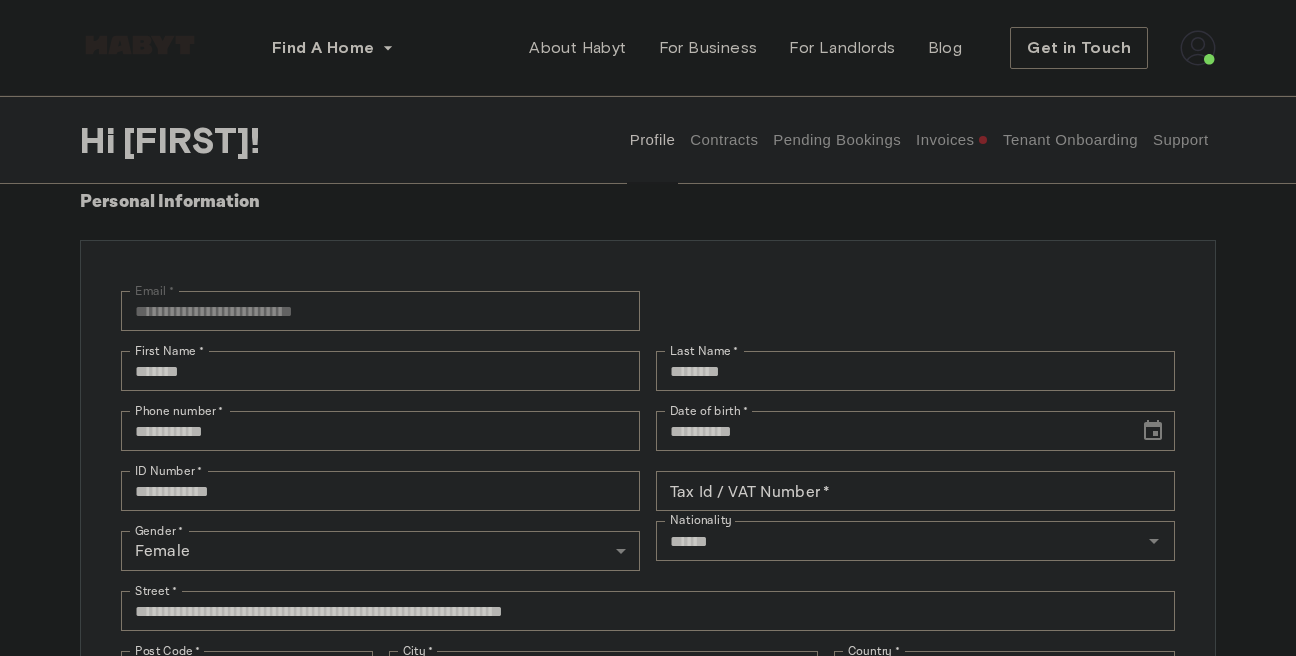 scroll, scrollTop: 0, scrollLeft: 0, axis: both 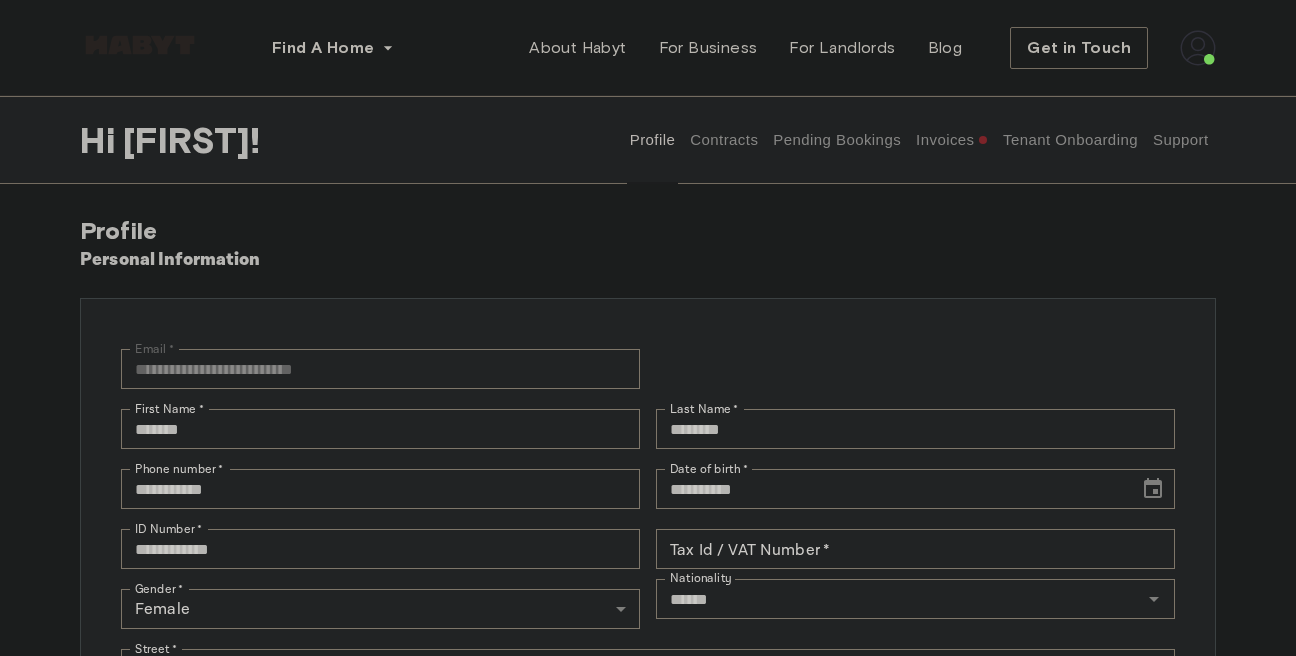 click on "Pending Bookings" at bounding box center [837, 140] 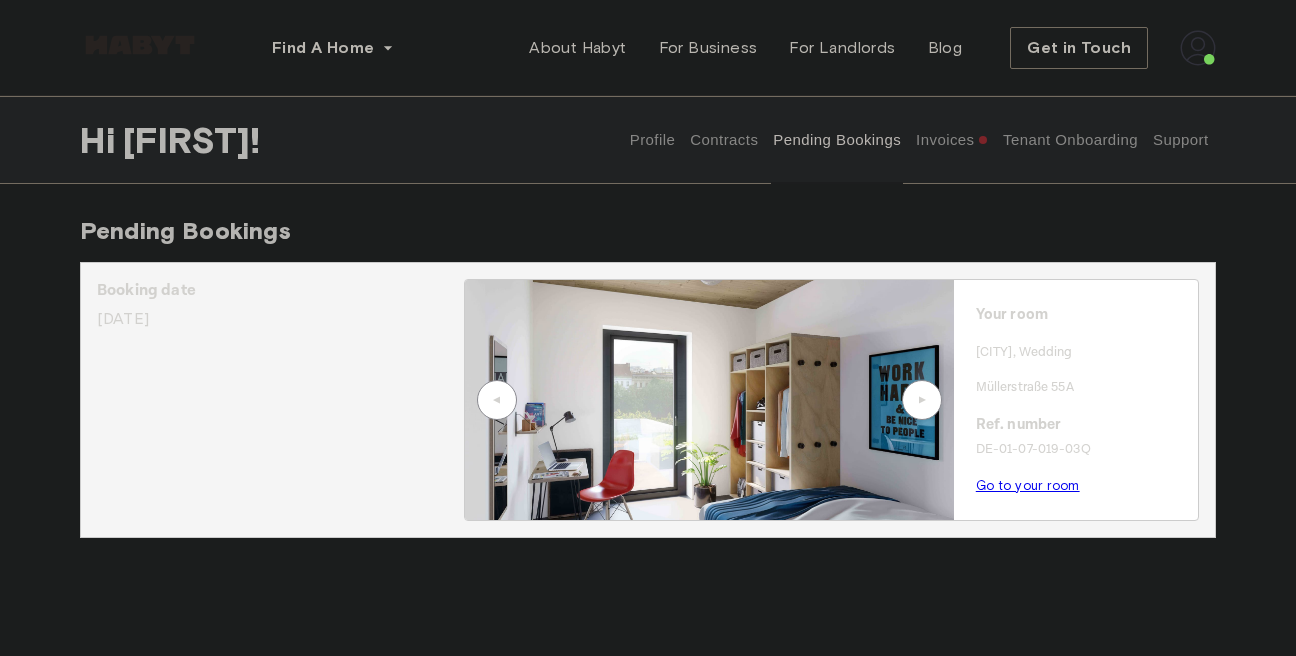 click at bounding box center [1198, 48] 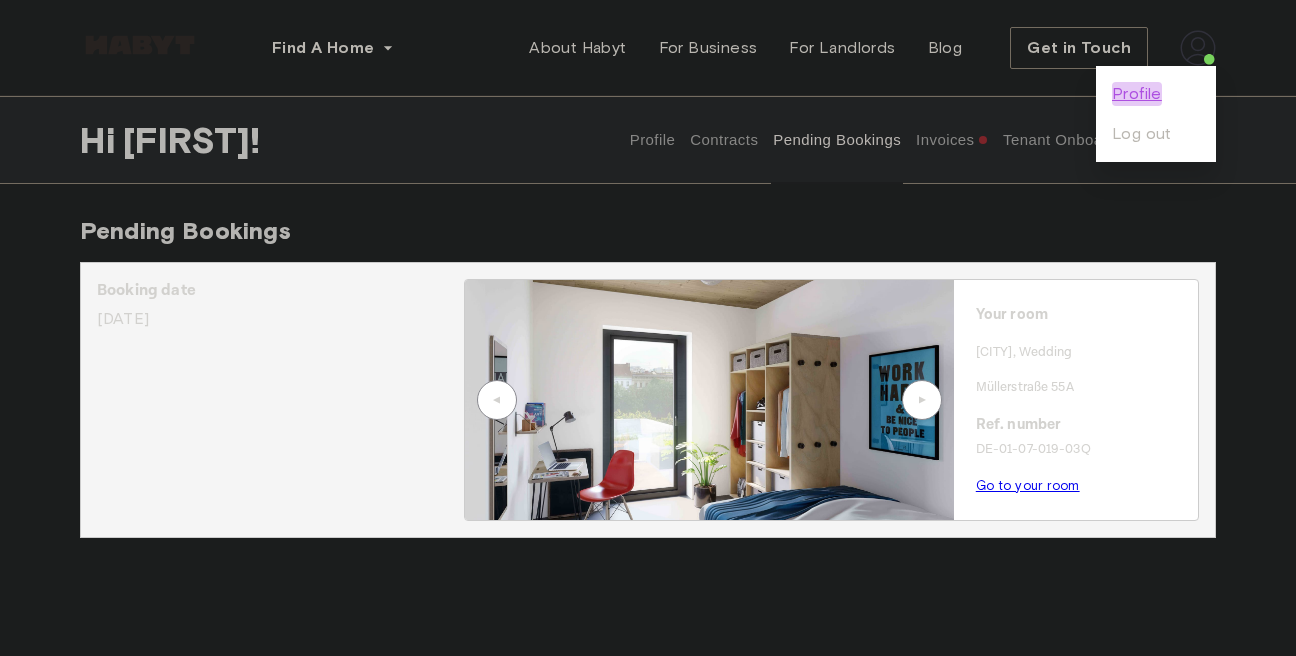 click on "Profile" at bounding box center [1137, 94] 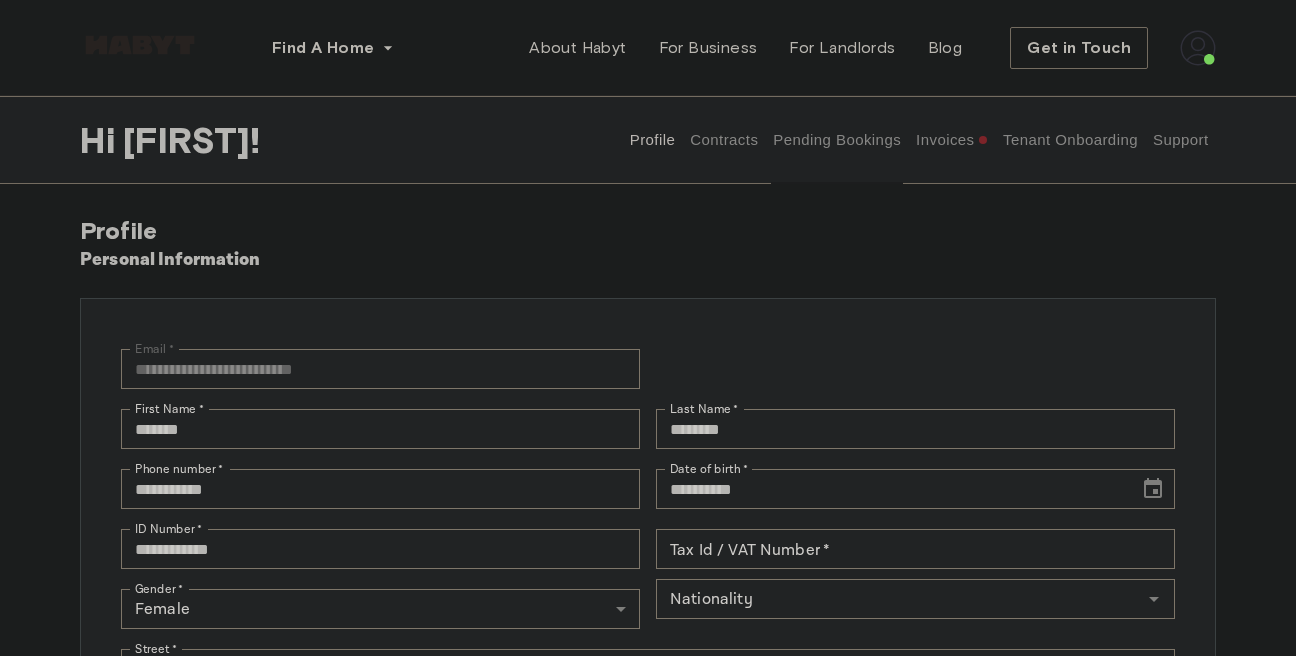 type on "******" 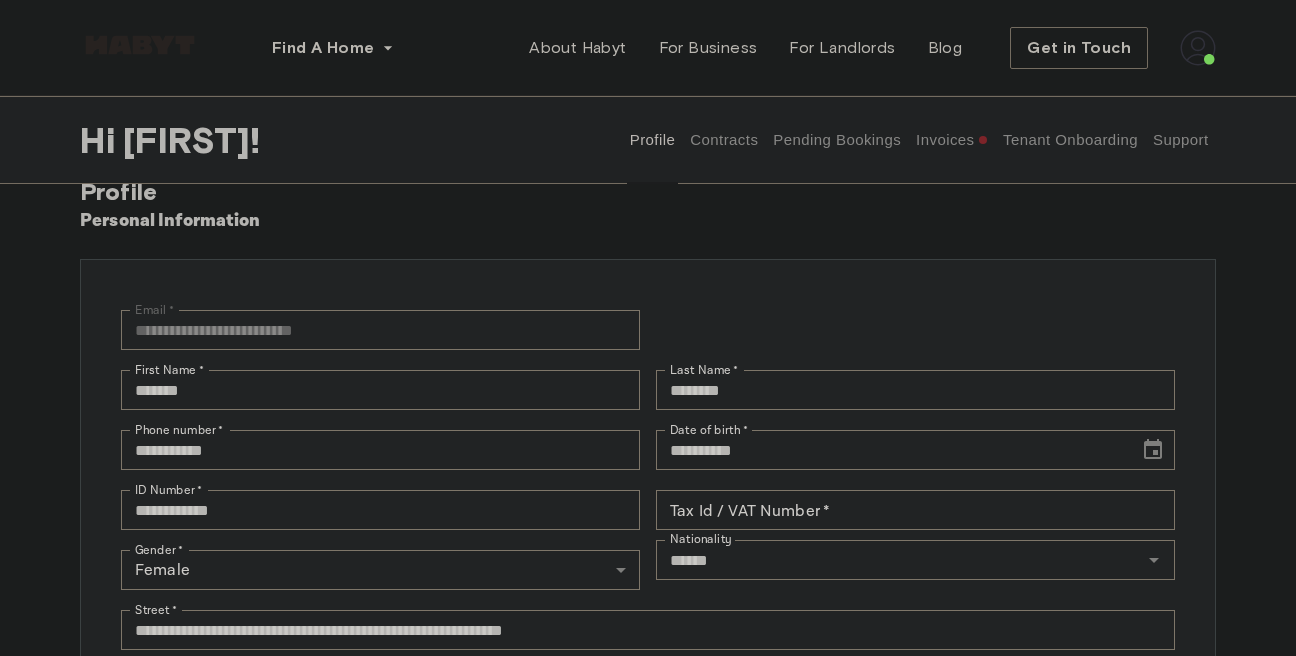 scroll, scrollTop: 0, scrollLeft: 0, axis: both 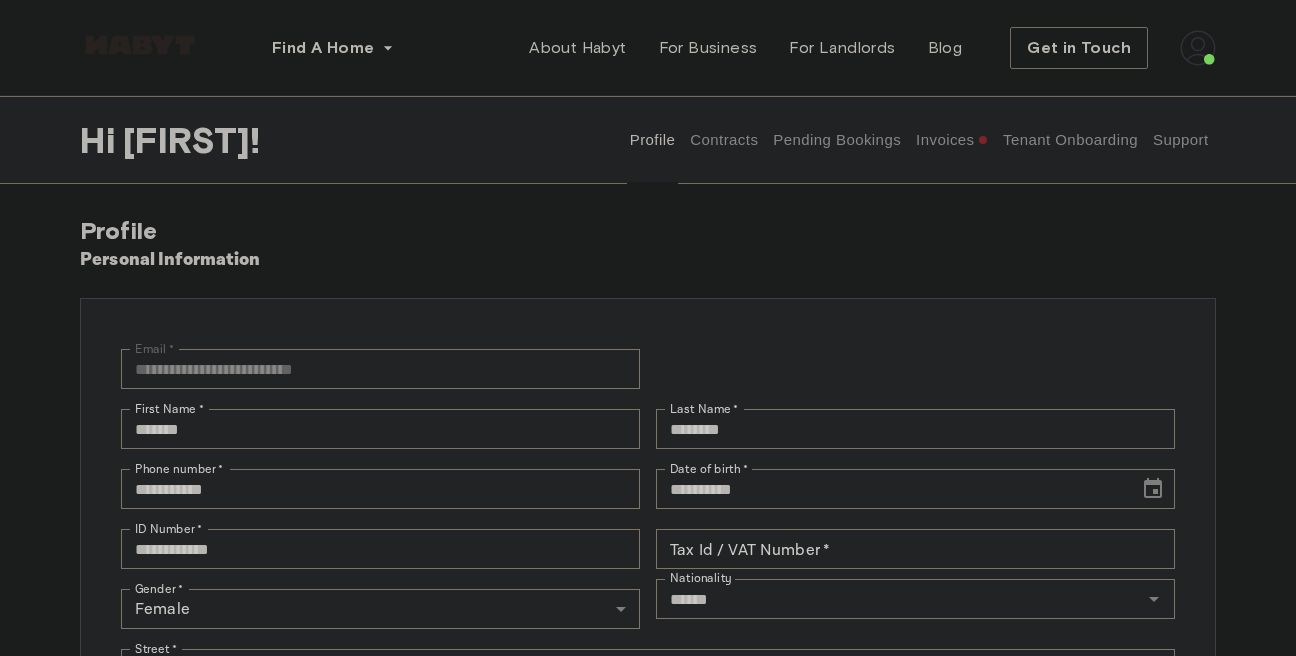 click on "Pending Bookings" at bounding box center [837, 140] 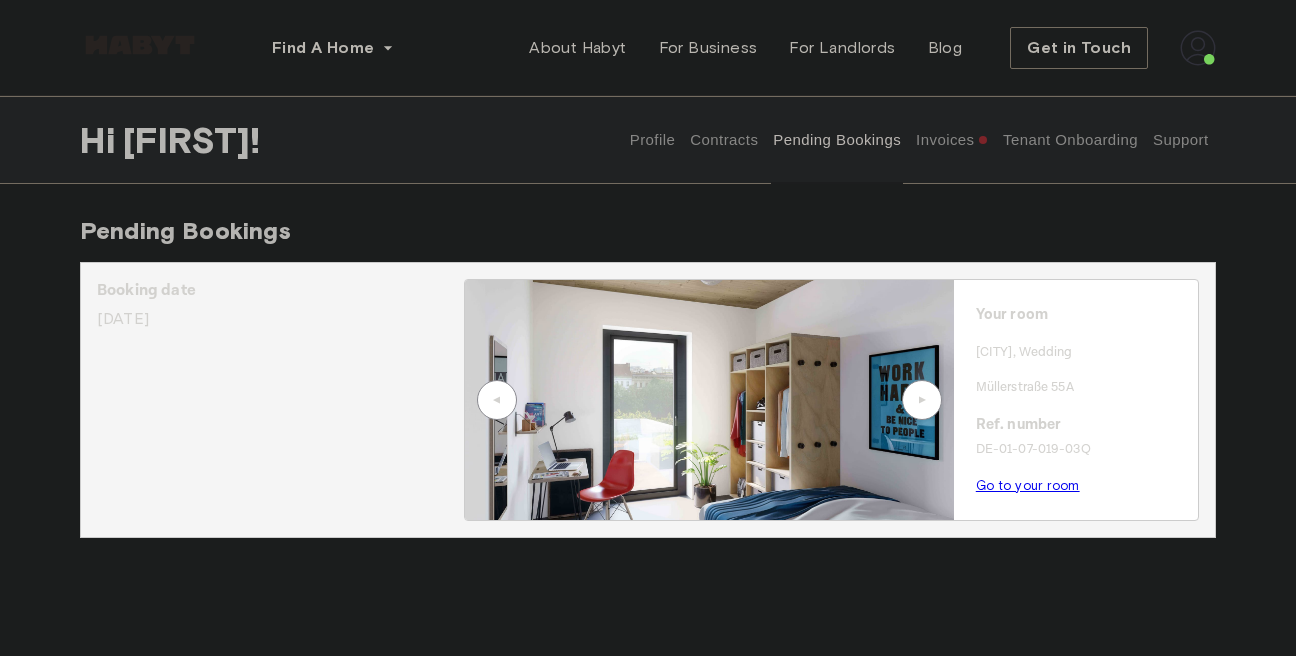 click at bounding box center [1198, 48] 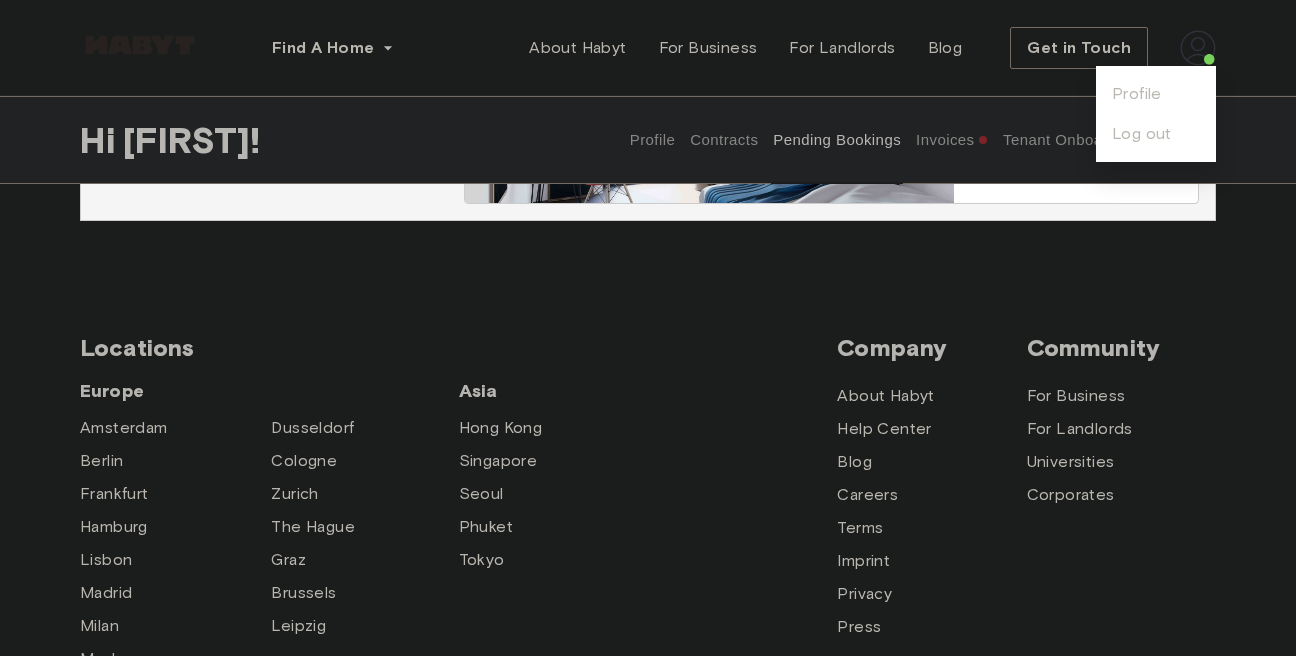 scroll, scrollTop: 0, scrollLeft: 0, axis: both 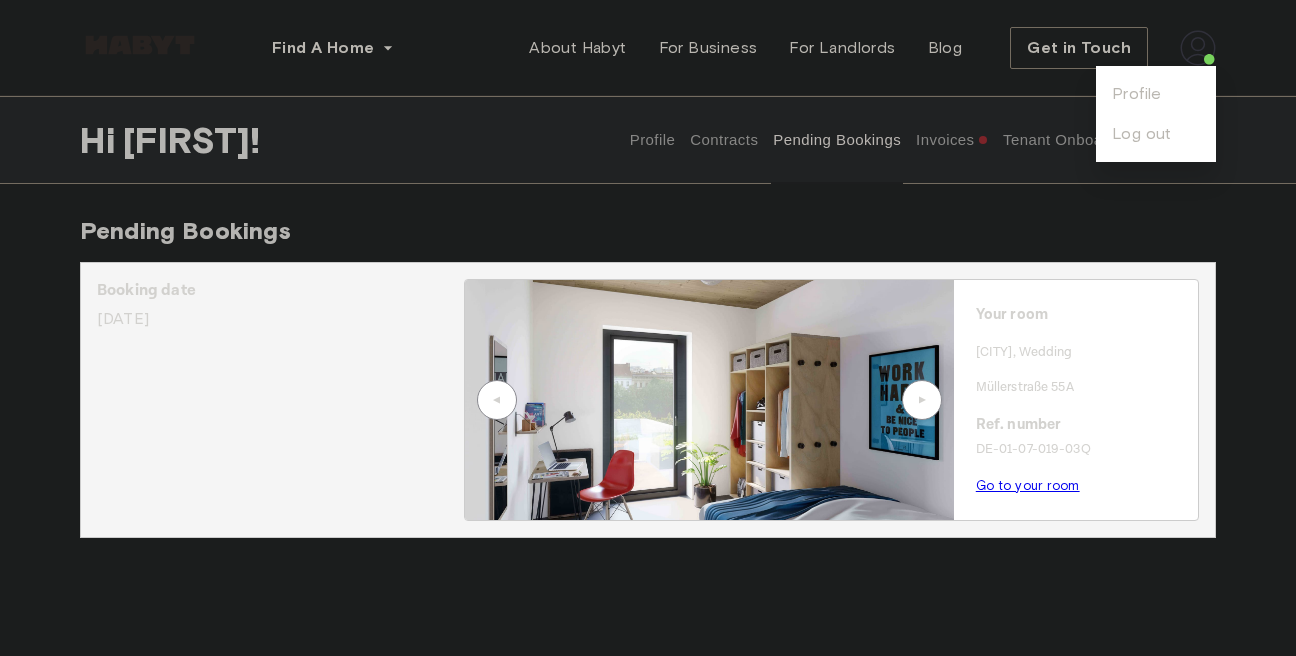 click at bounding box center (140, 45) 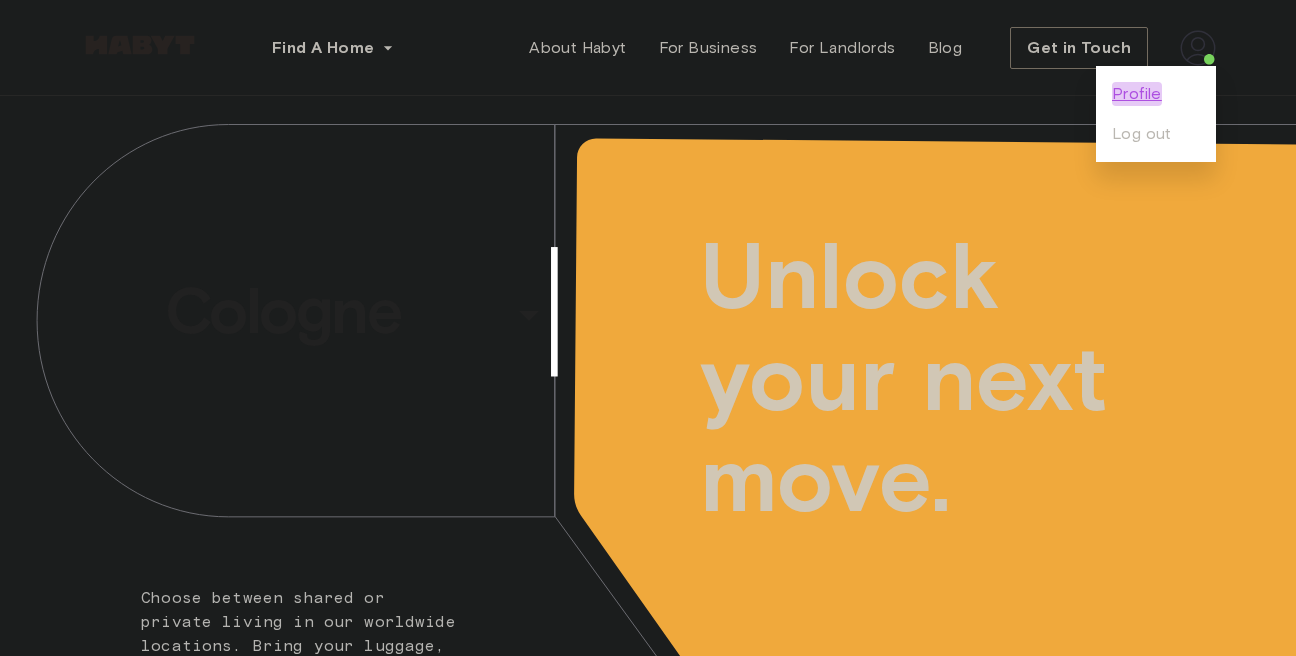 click on "Profile" at bounding box center [1137, 94] 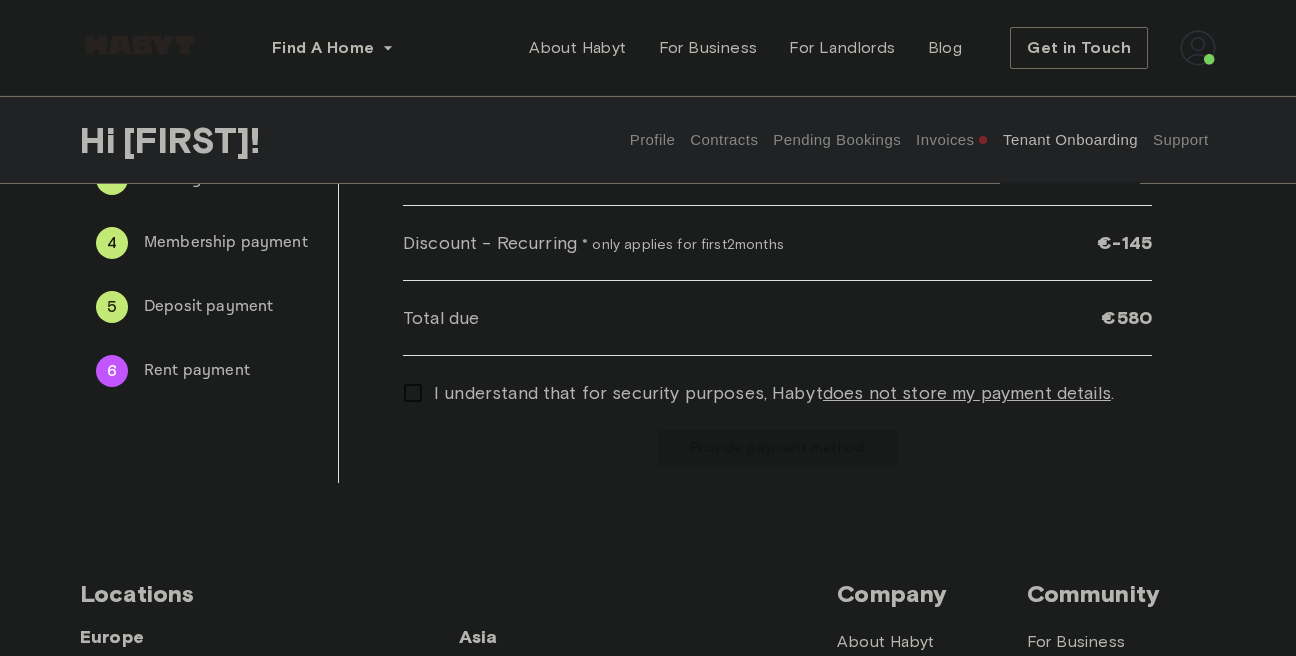 scroll, scrollTop: 228, scrollLeft: 0, axis: vertical 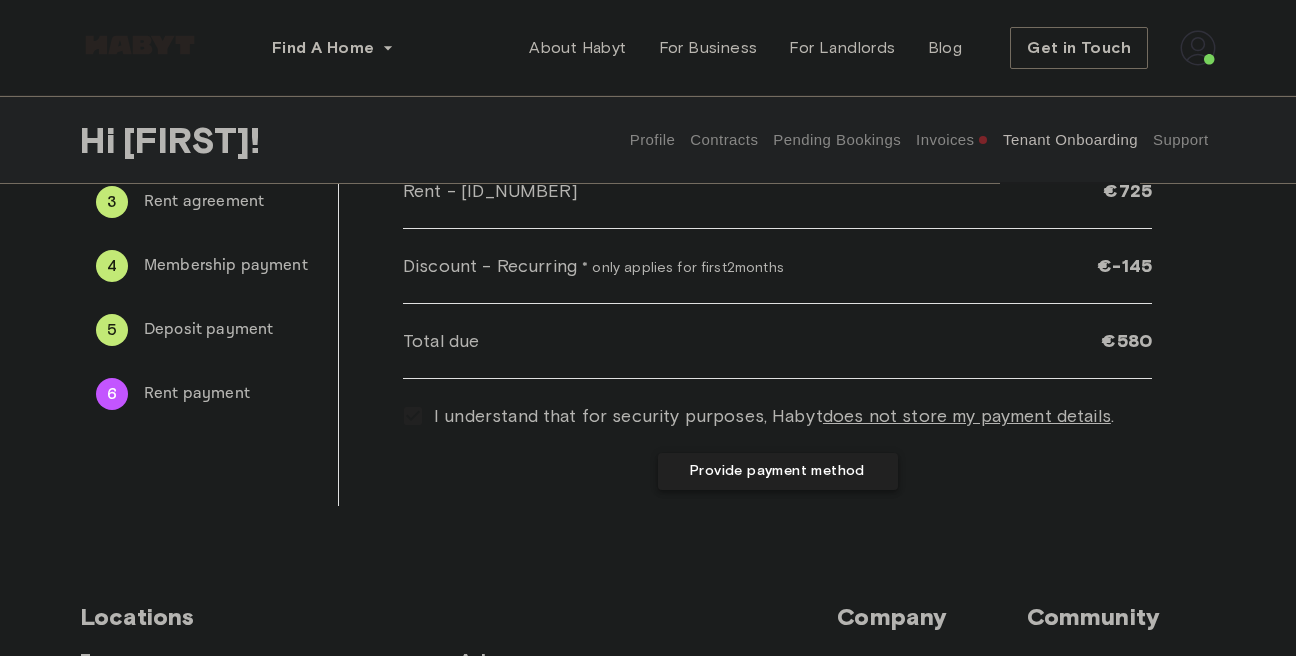 click on "Provide payment method" at bounding box center (778, 471) 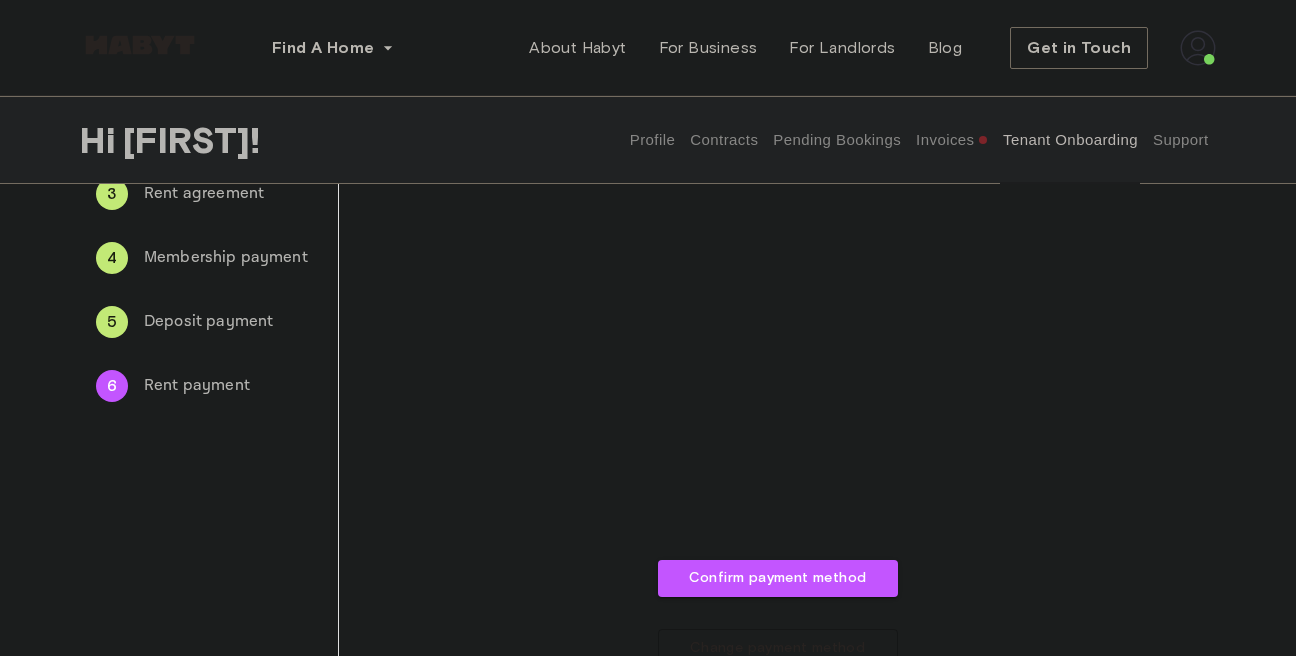 scroll, scrollTop: 342, scrollLeft: 0, axis: vertical 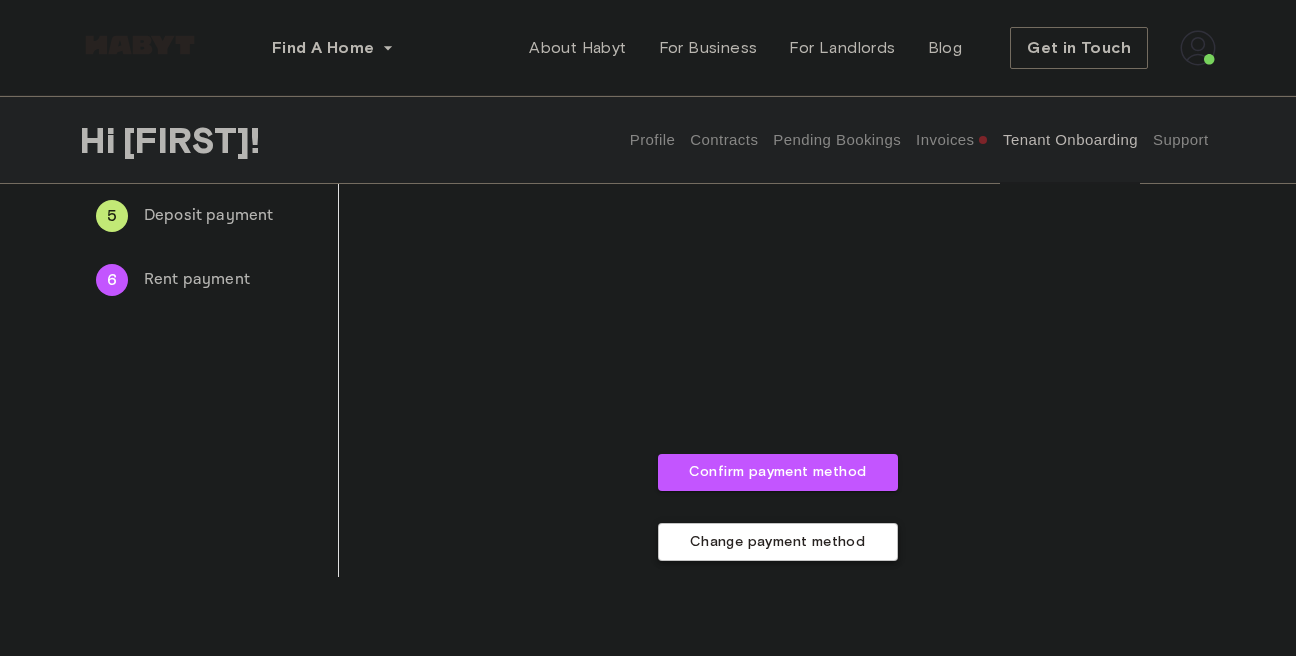 click on "Change payment method" at bounding box center [778, 542] 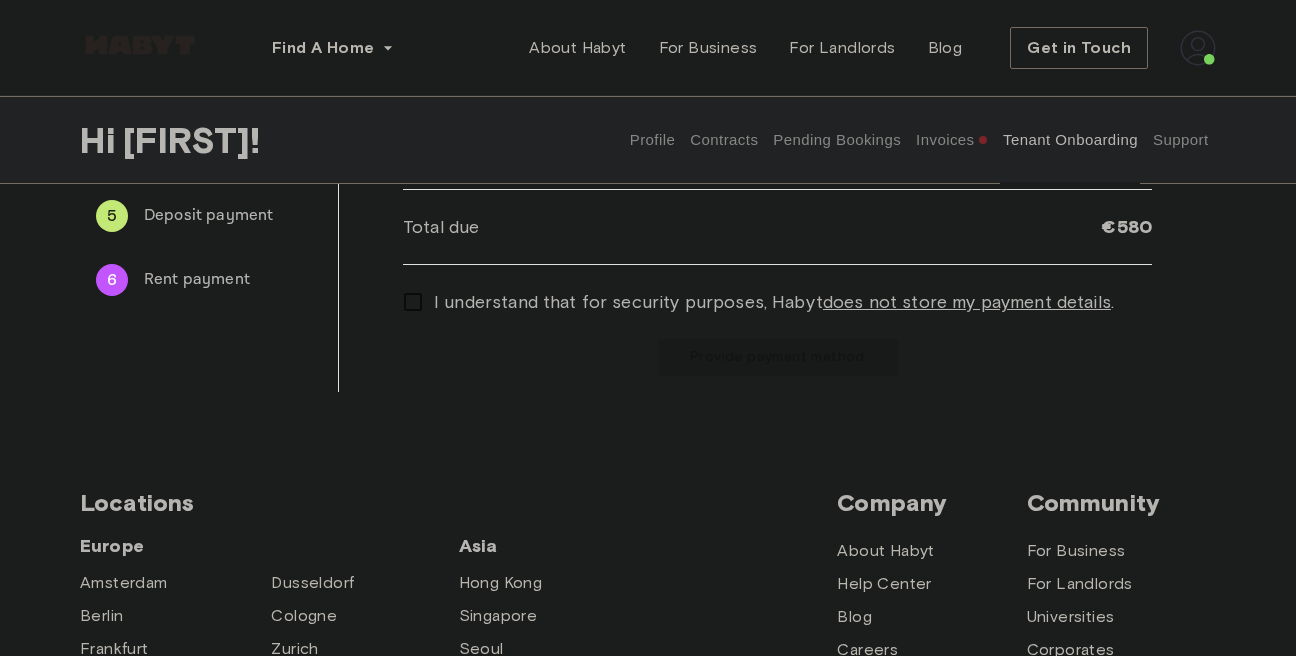 click on "Invoices" at bounding box center (952, 140) 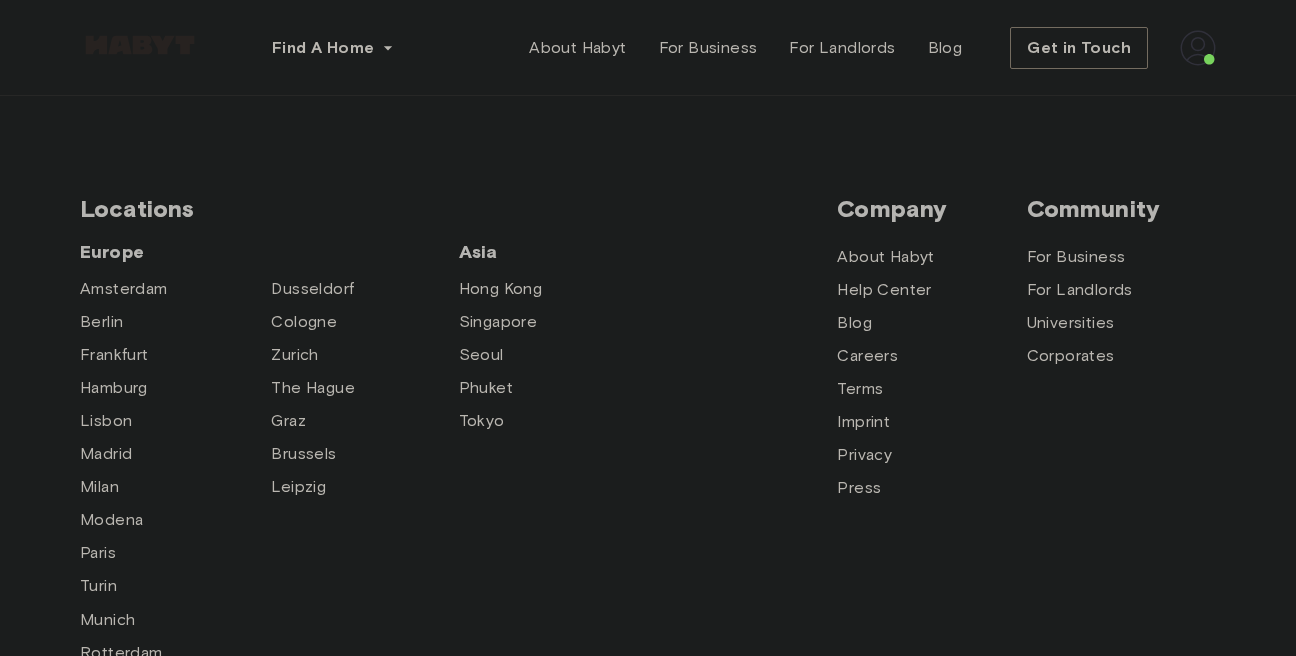 scroll, scrollTop: 0, scrollLeft: 0, axis: both 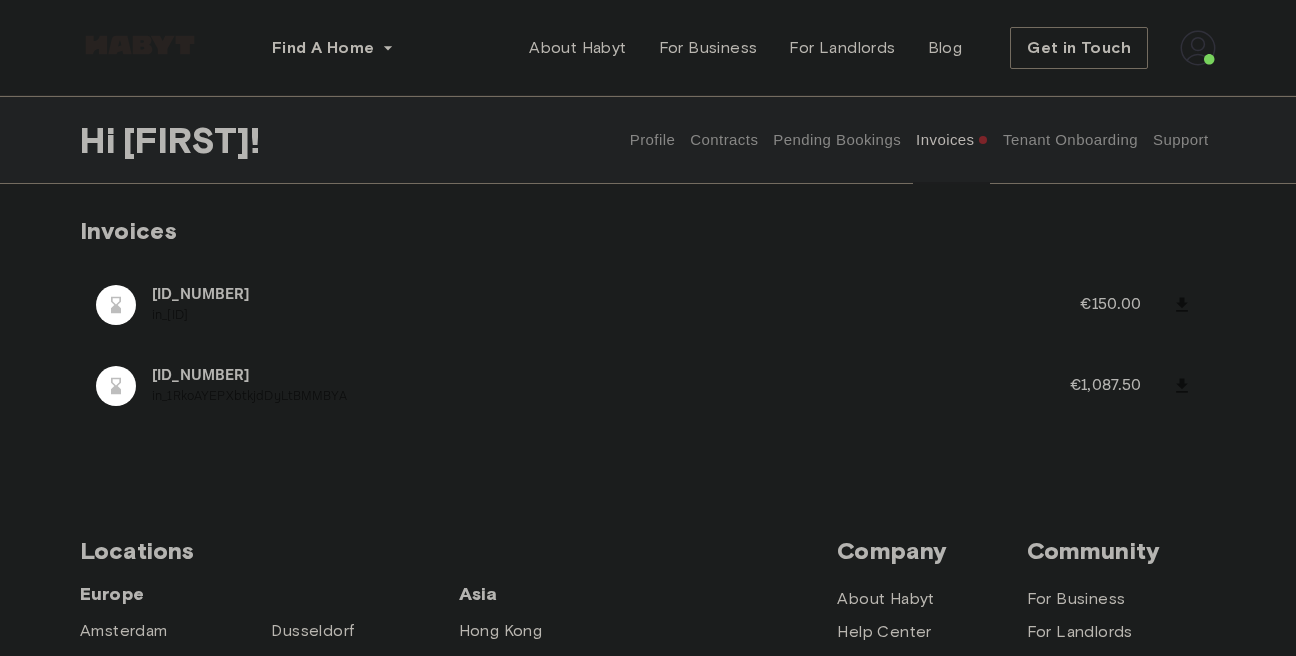 click 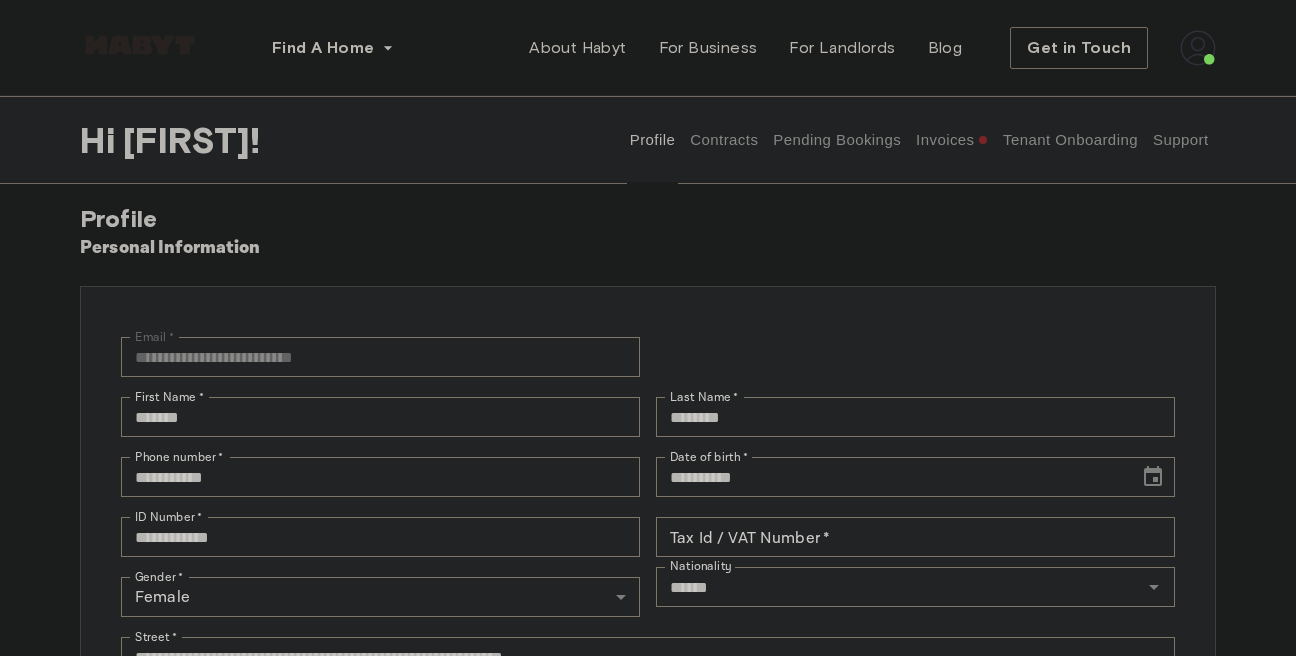 scroll, scrollTop: 0, scrollLeft: 0, axis: both 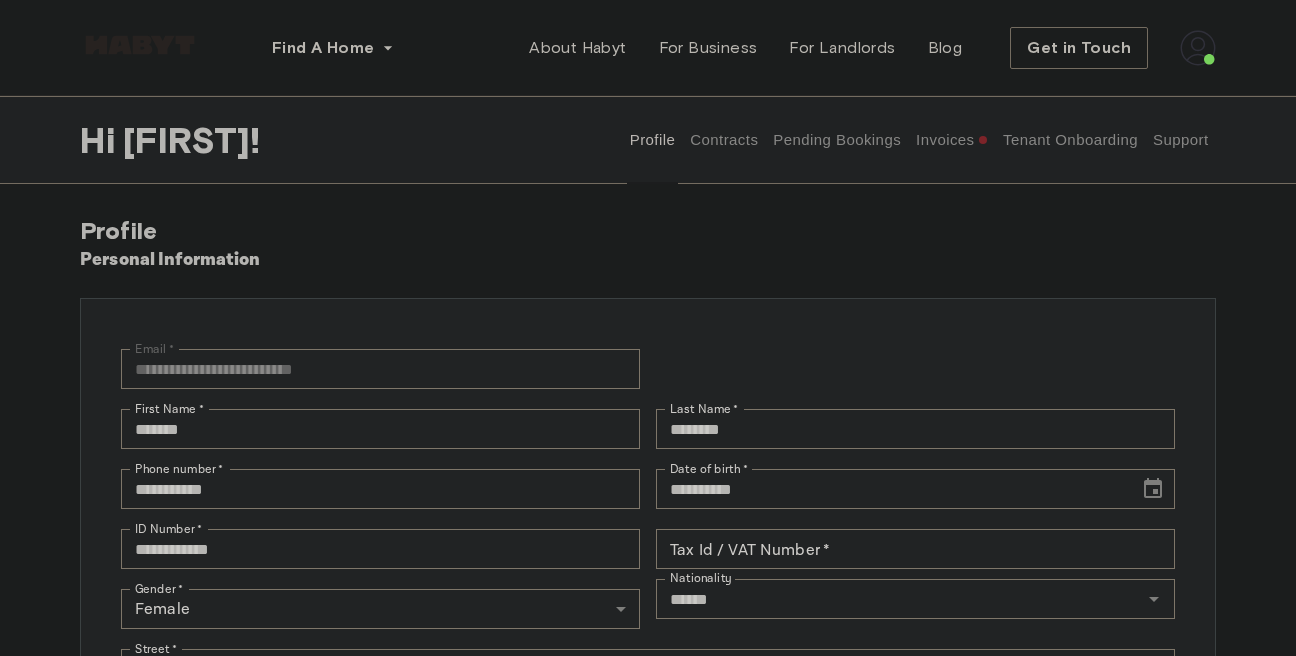 click at bounding box center [1198, 48] 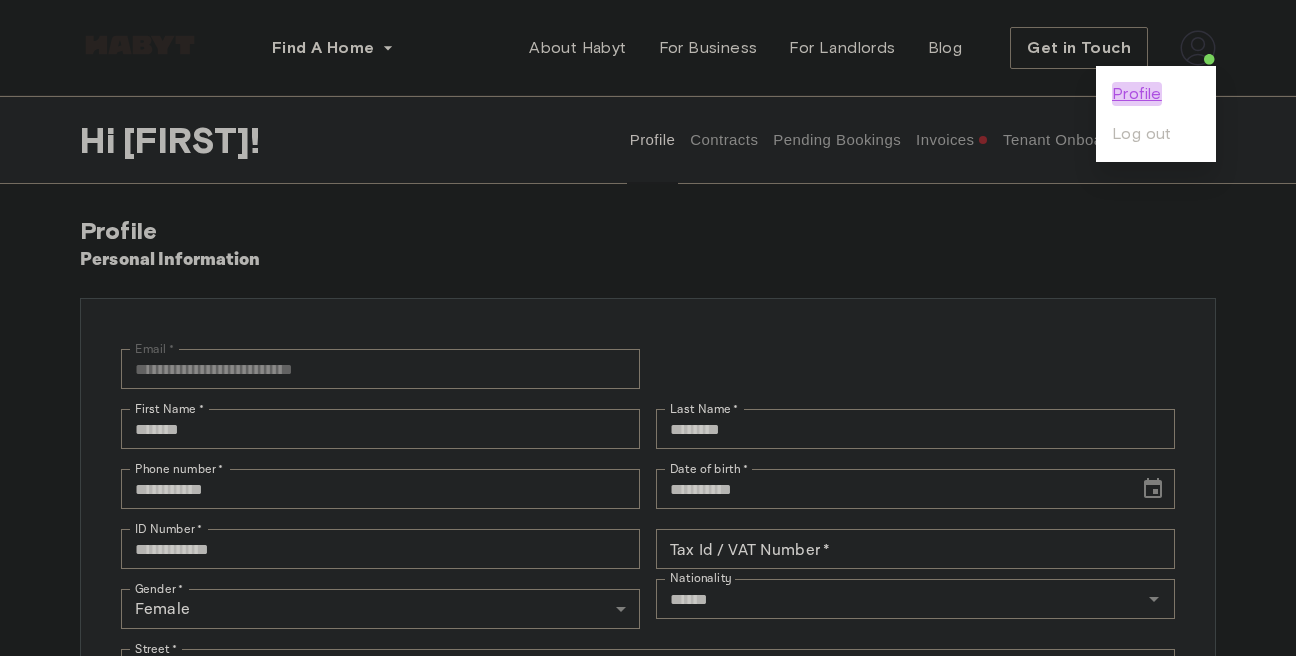 click on "Profile" at bounding box center (1137, 94) 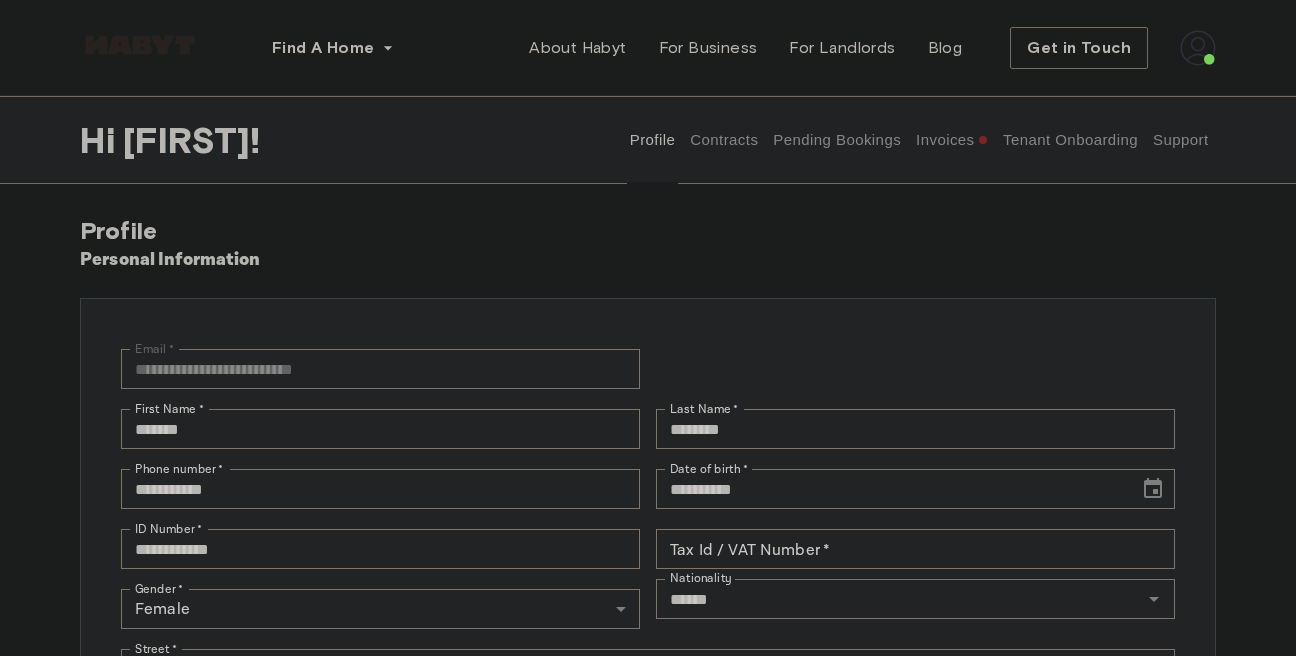 click on "Invoices" at bounding box center [952, 140] 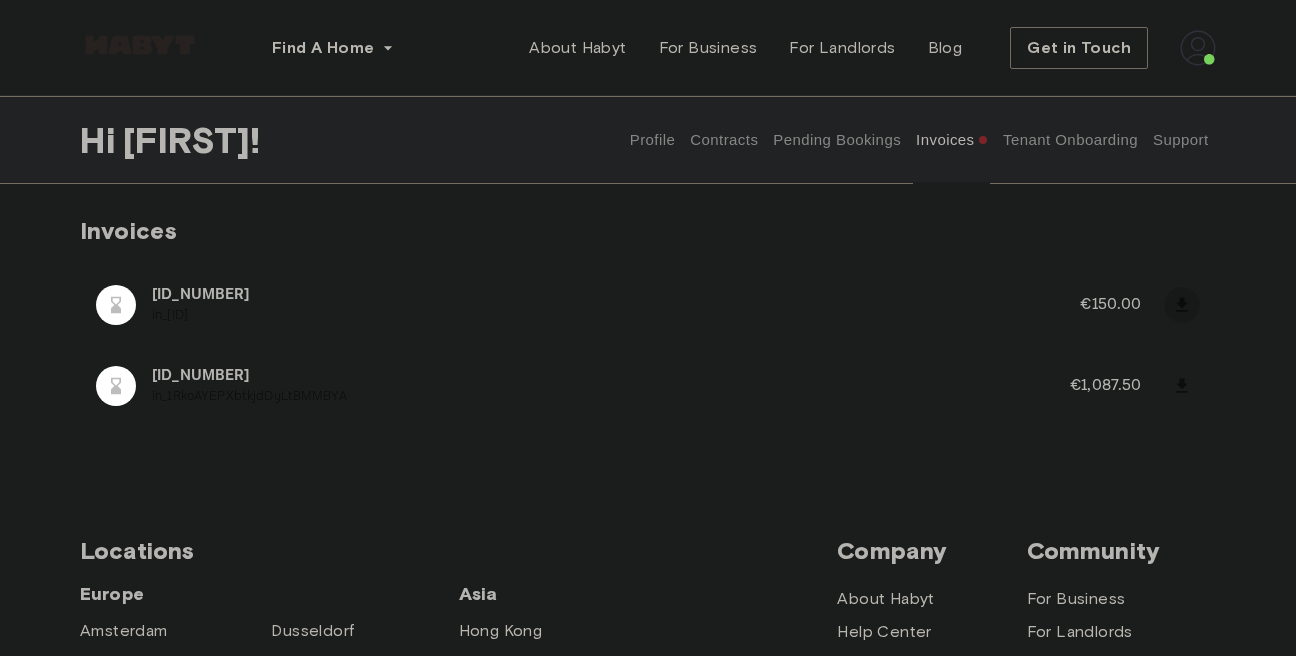 click 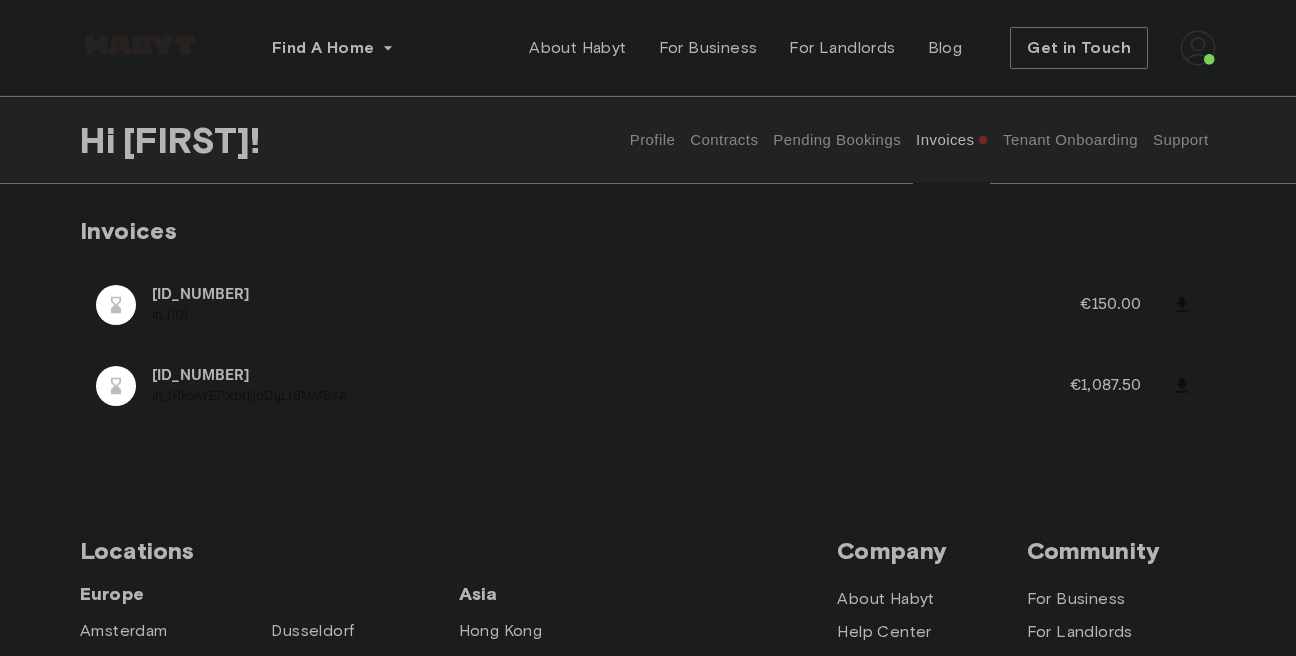 click 